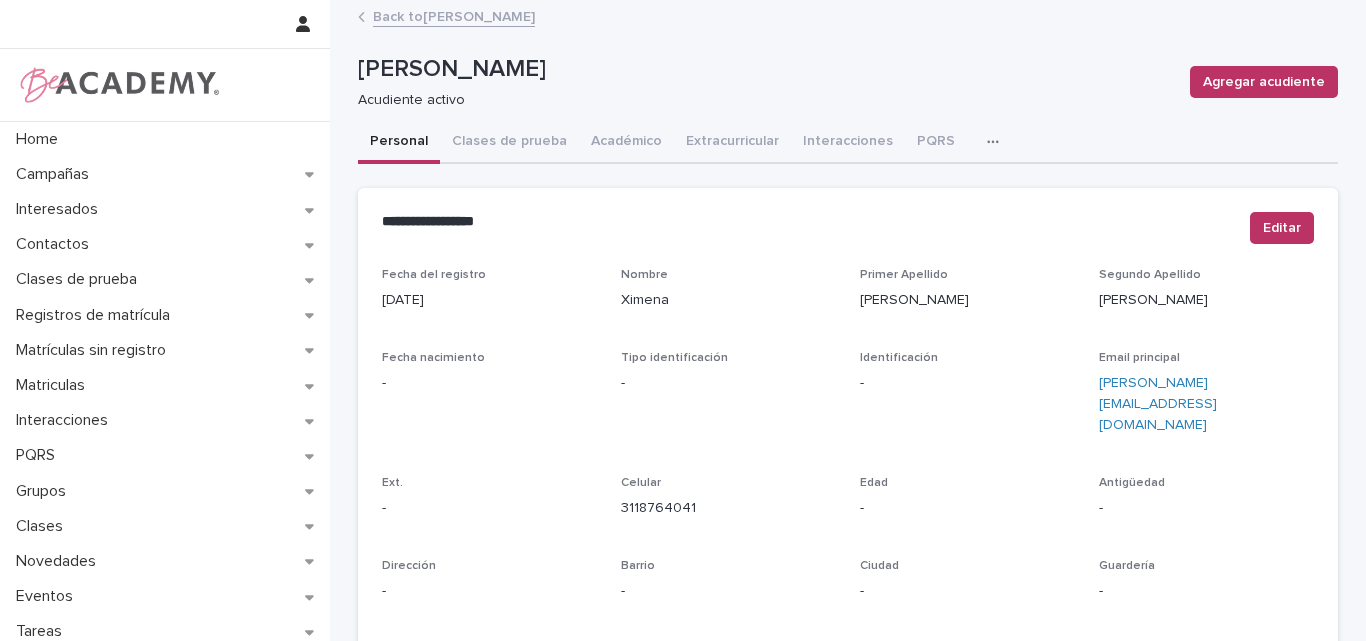 scroll, scrollTop: 0, scrollLeft: 0, axis: both 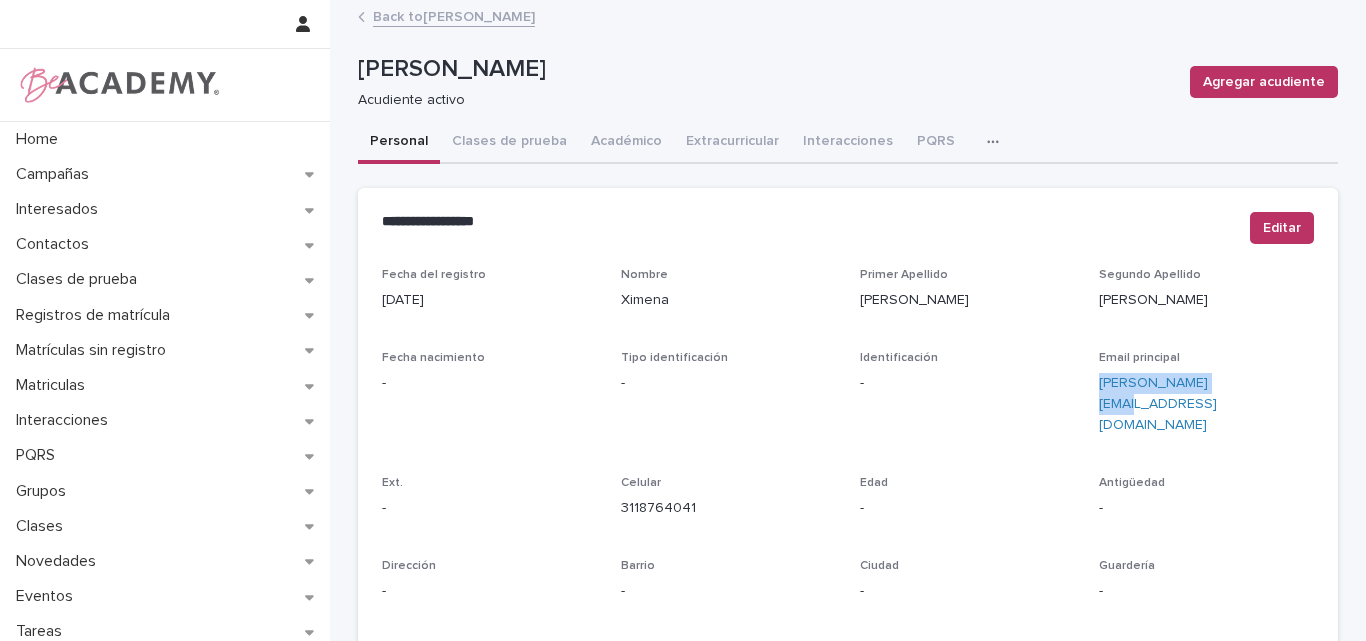 drag, startPoint x: 1233, startPoint y: 392, endPoint x: 1092, endPoint y: 392, distance: 141 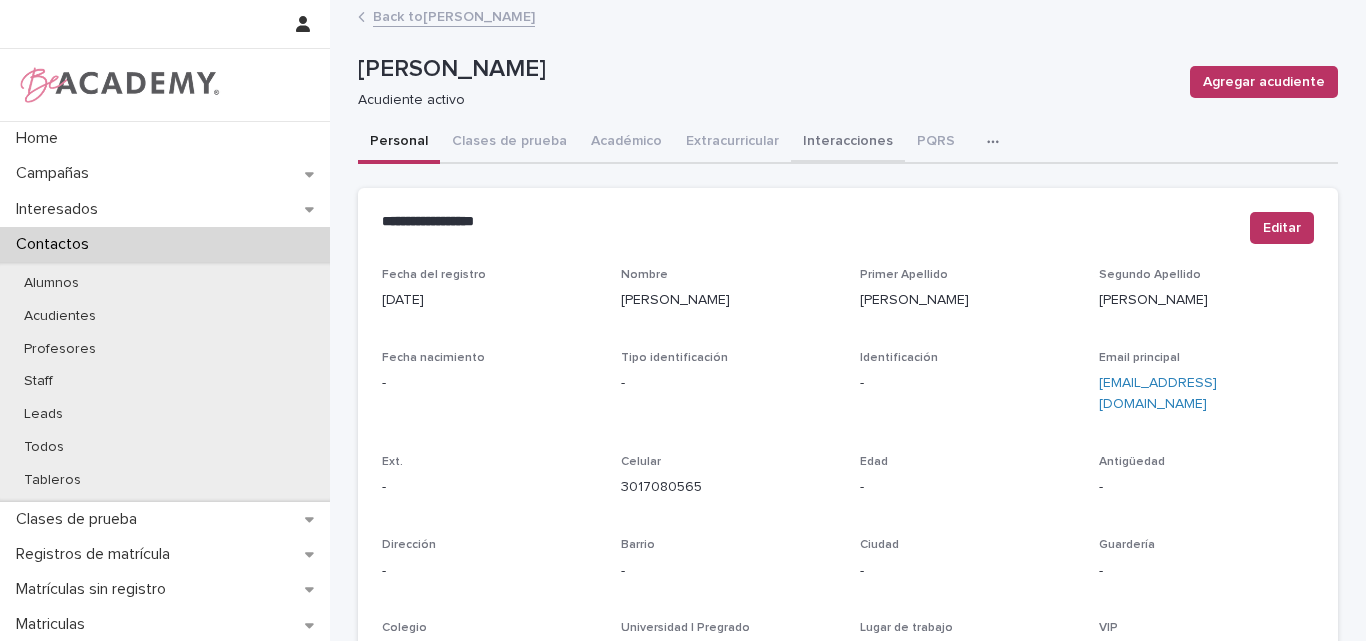 scroll, scrollTop: 0, scrollLeft: 0, axis: both 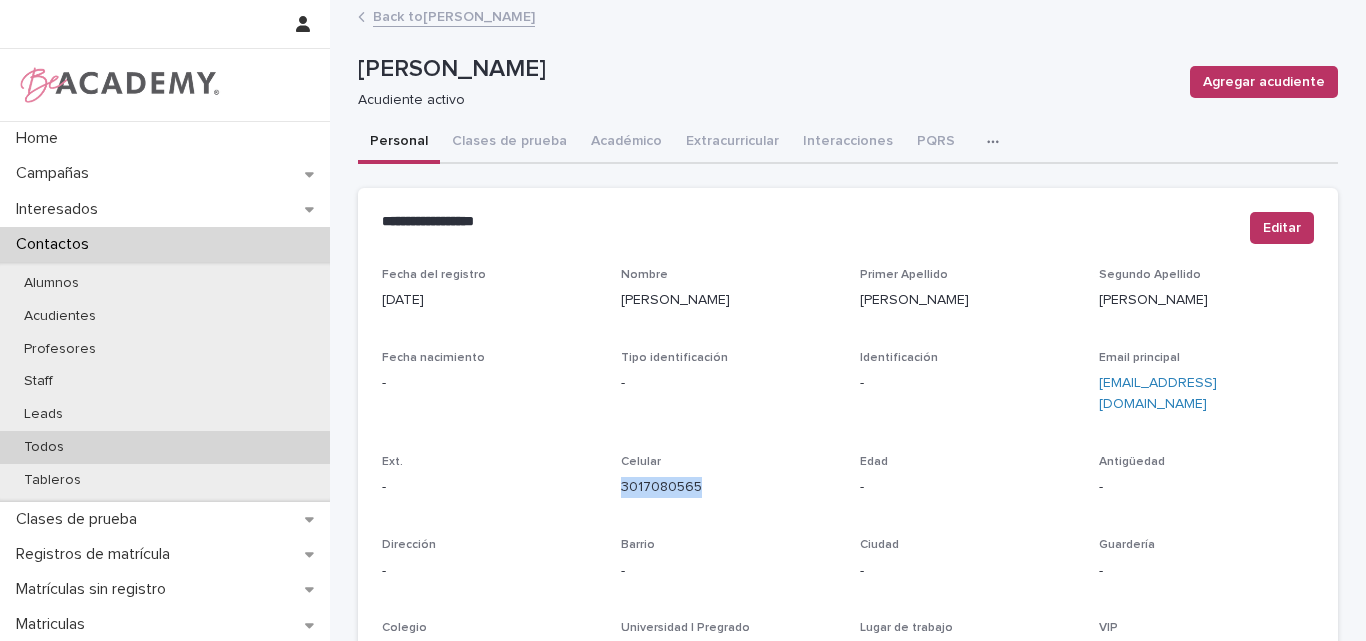 click on "Todos" at bounding box center (165, 447) 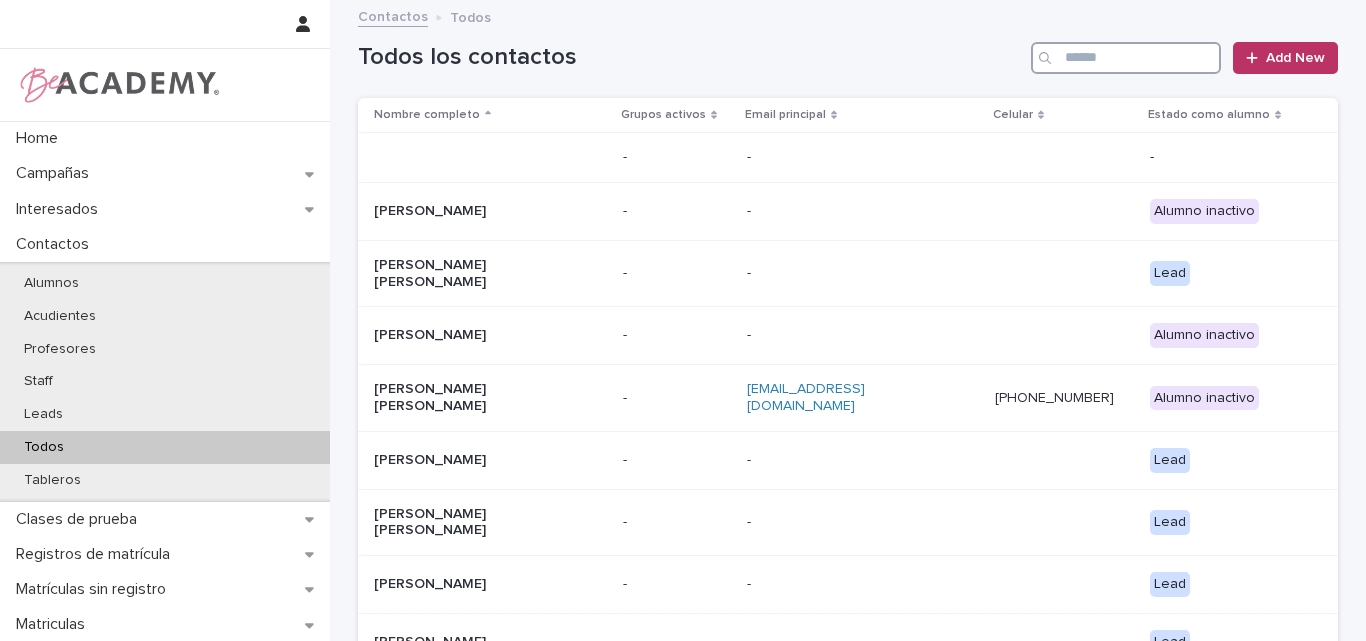 click at bounding box center [1126, 58] 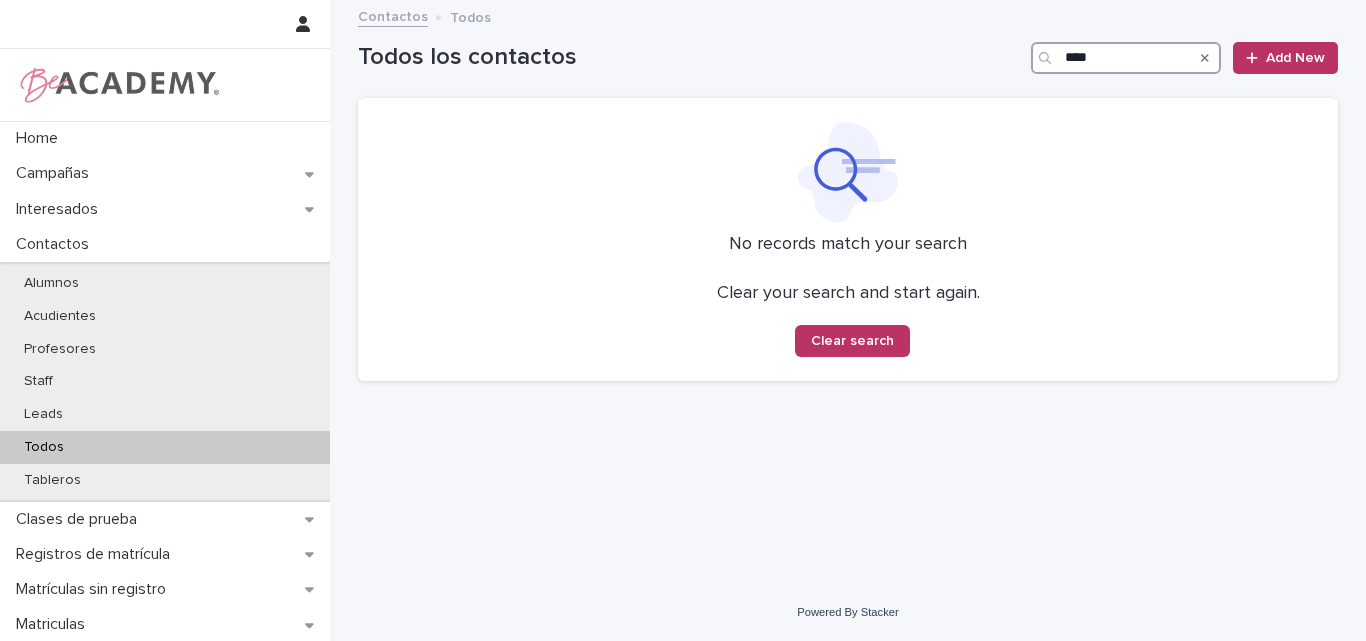 type on "****" 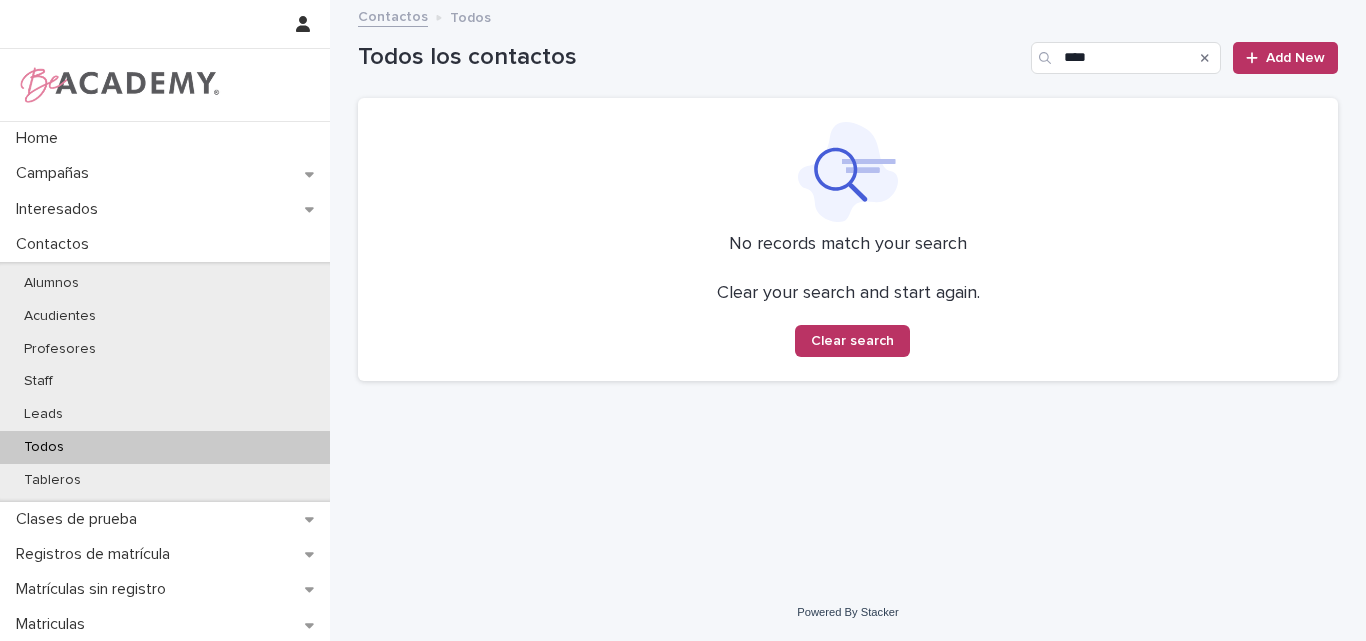 click 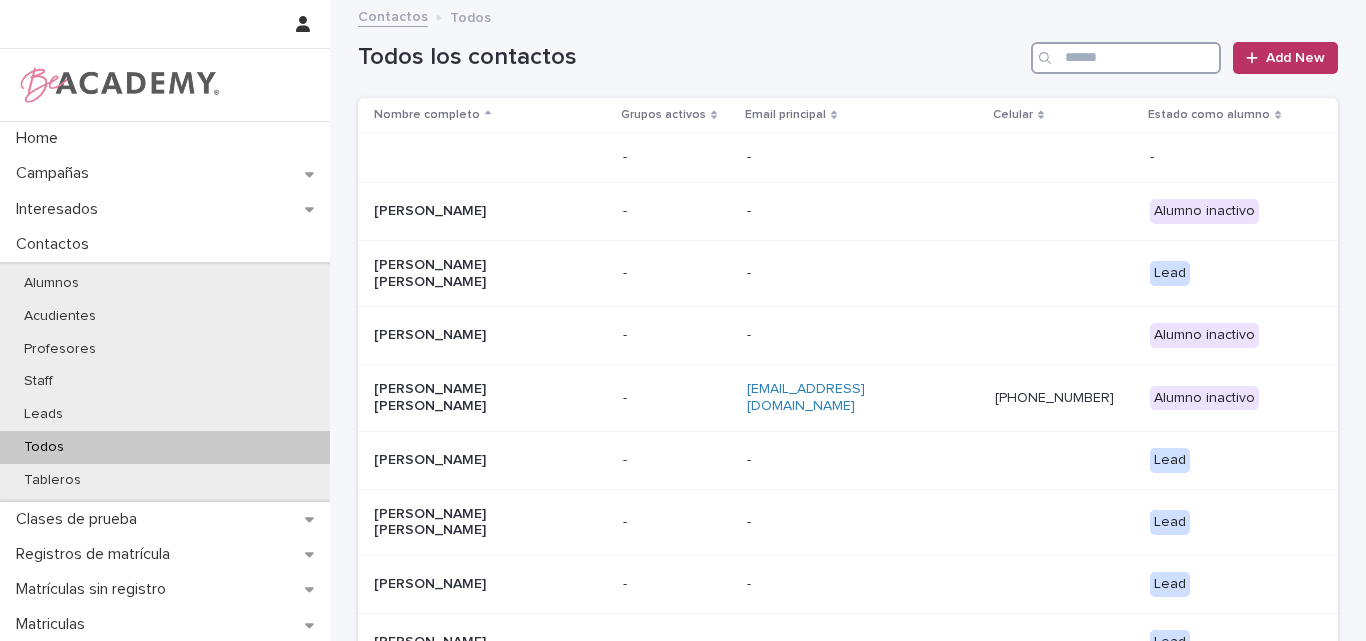 click at bounding box center [1126, 58] 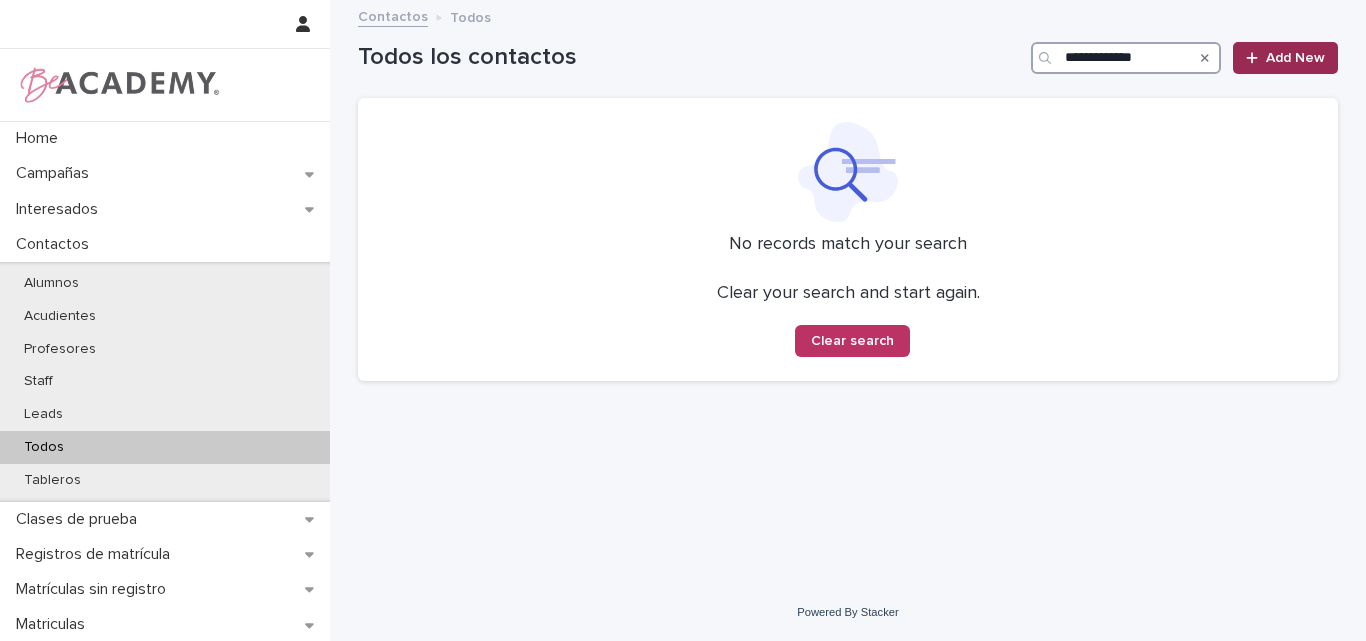 type on "**********" 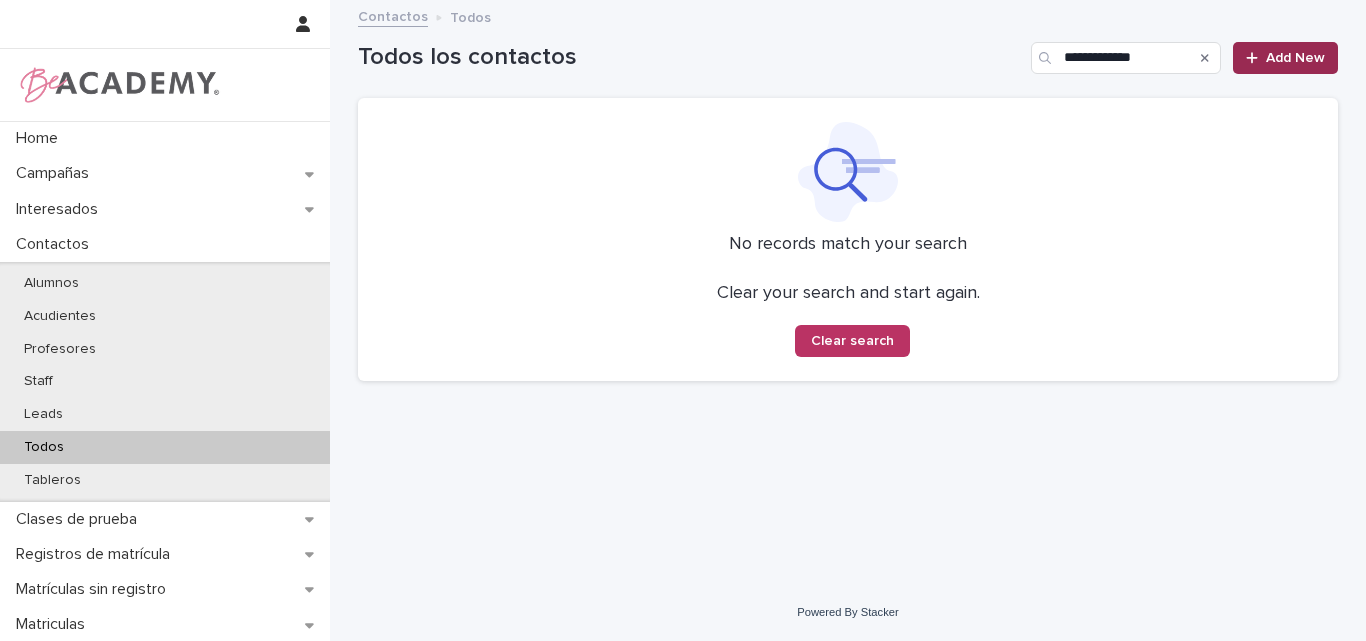 click on "Add New" at bounding box center [1295, 58] 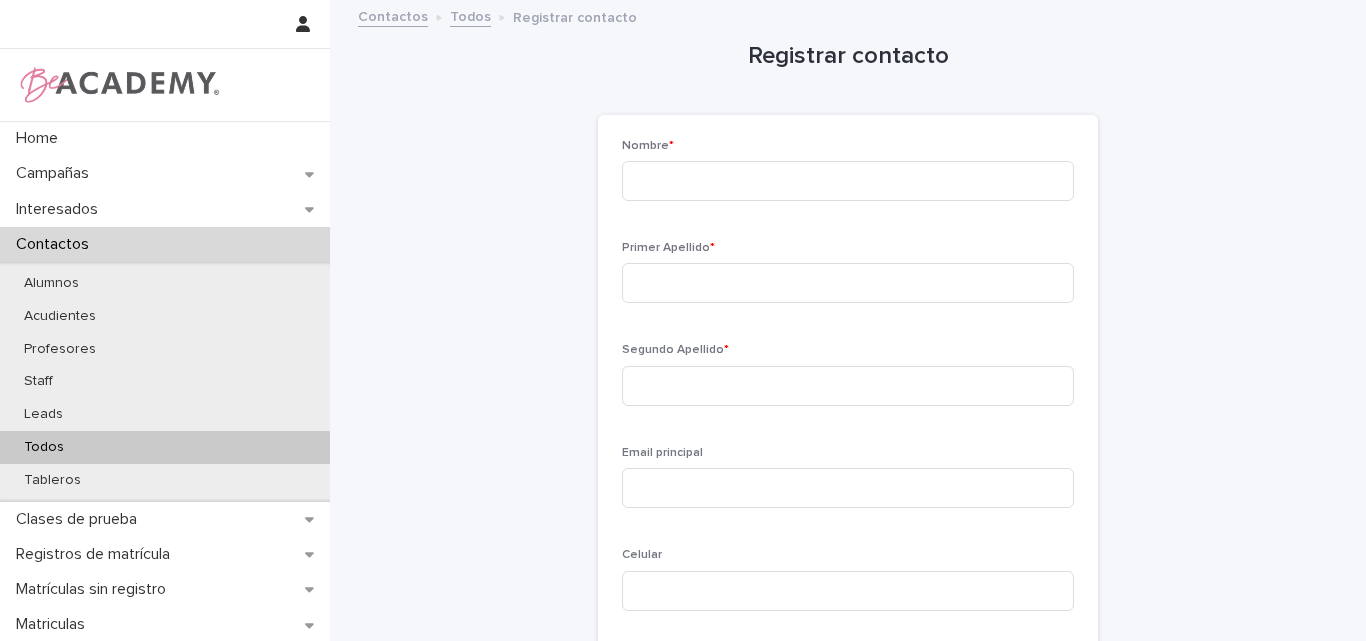 click on "Nombre *" at bounding box center (848, 178) 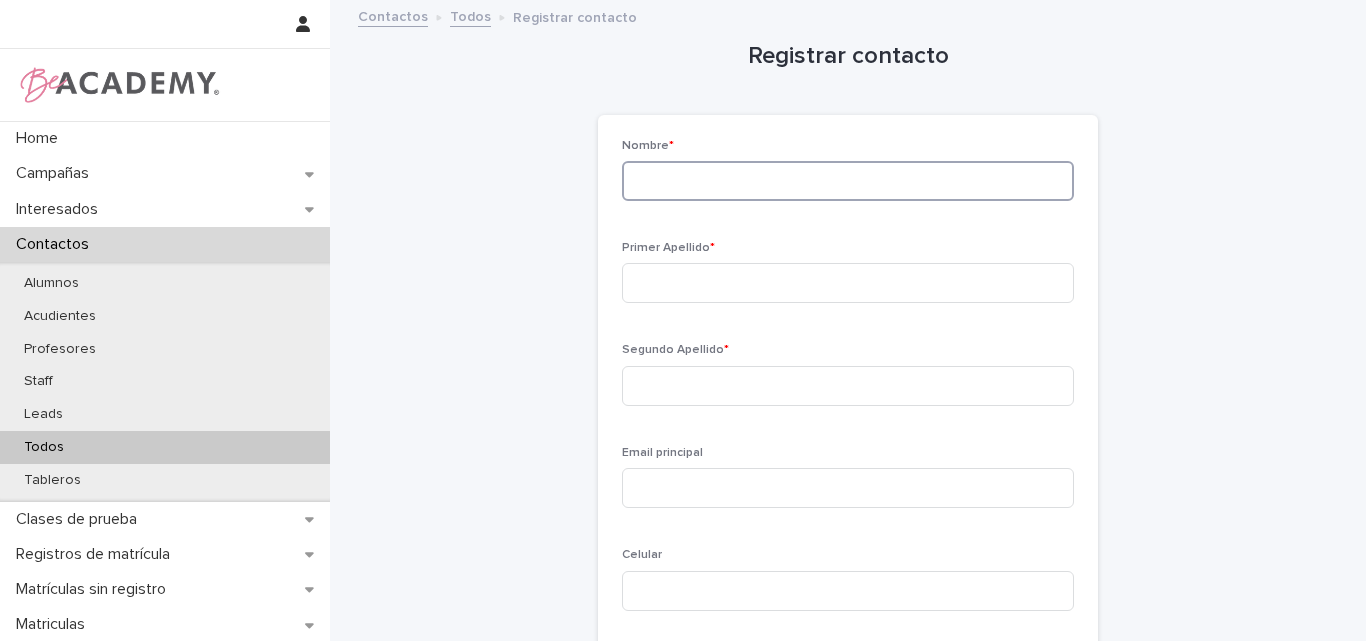 click at bounding box center [848, 181] 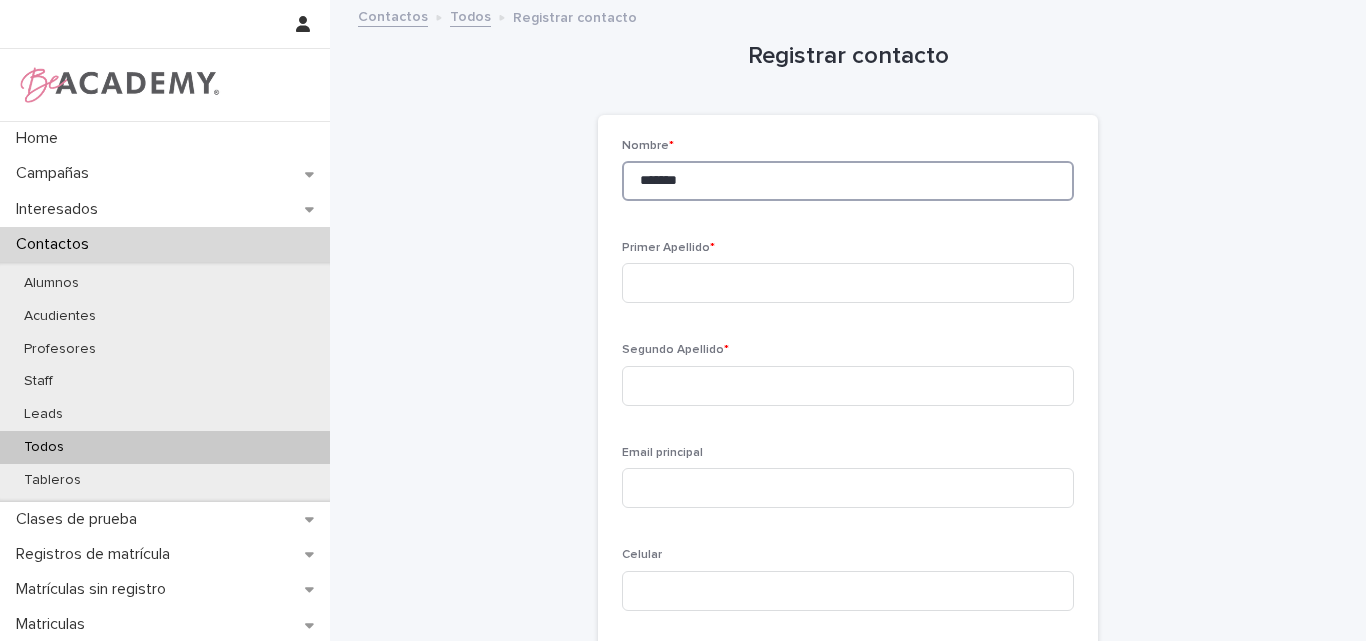 type on "*******" 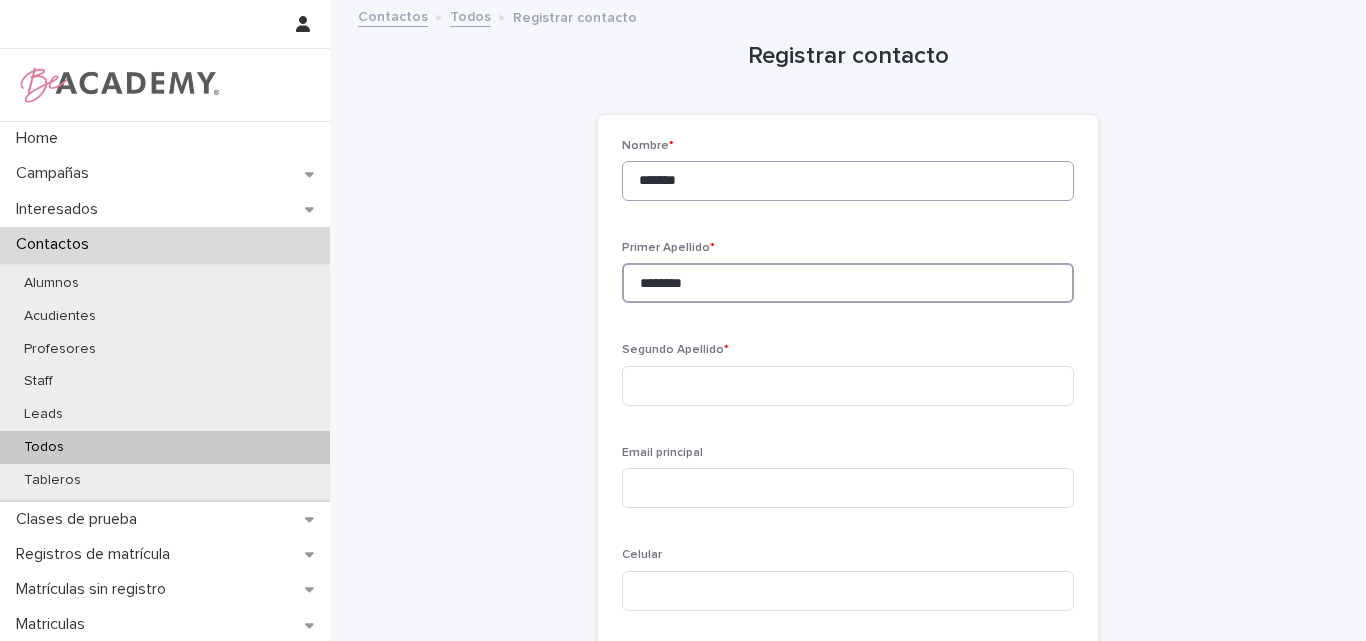 type on "********" 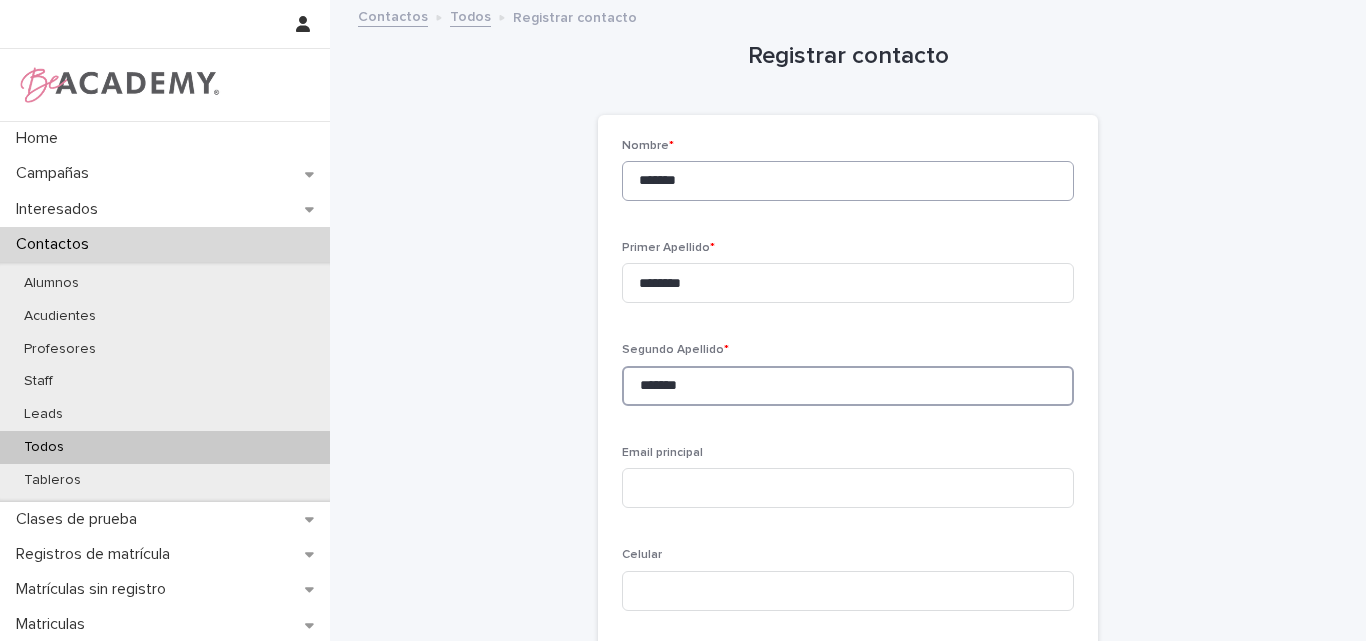 type on "*******" 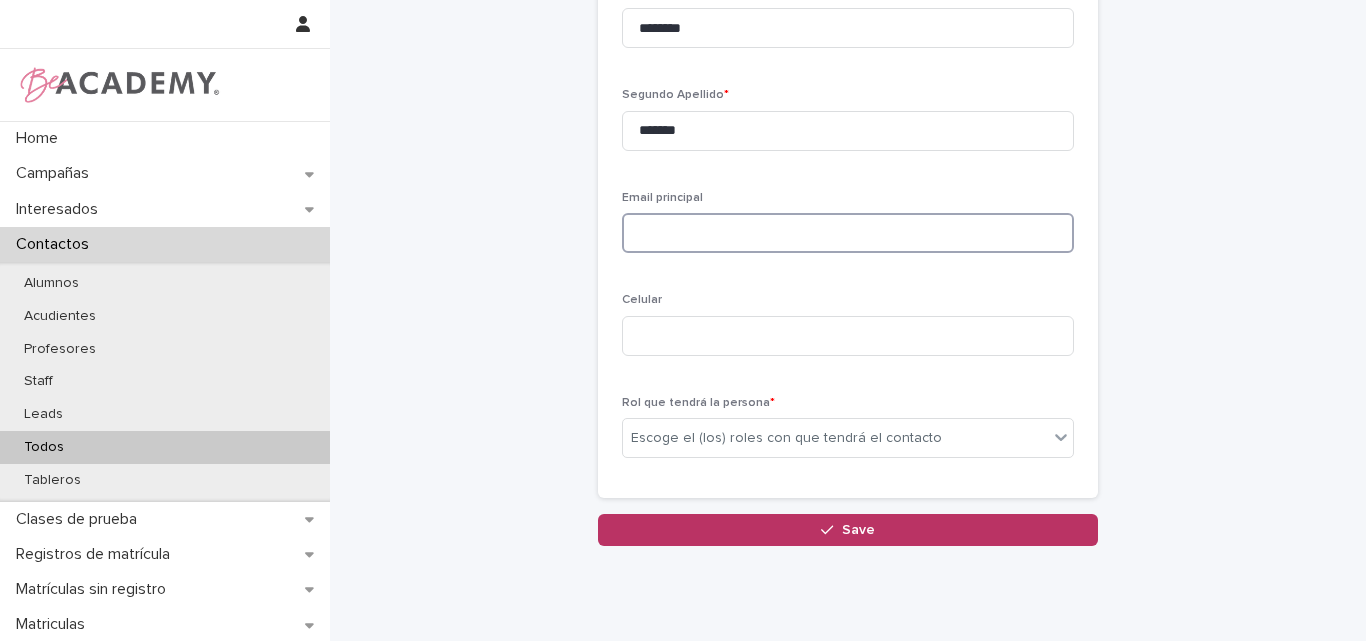 scroll, scrollTop: 300, scrollLeft: 0, axis: vertical 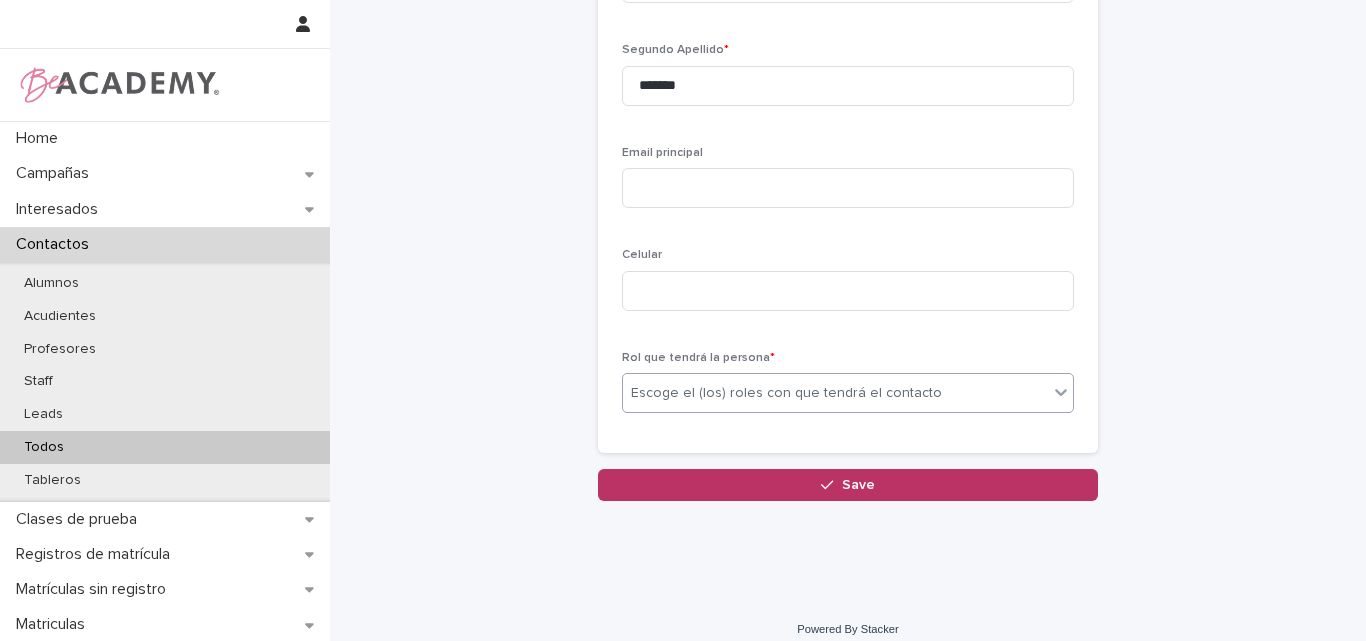 click on "Escoge el (los) roles con que tendrá el contacto" at bounding box center [786, 393] 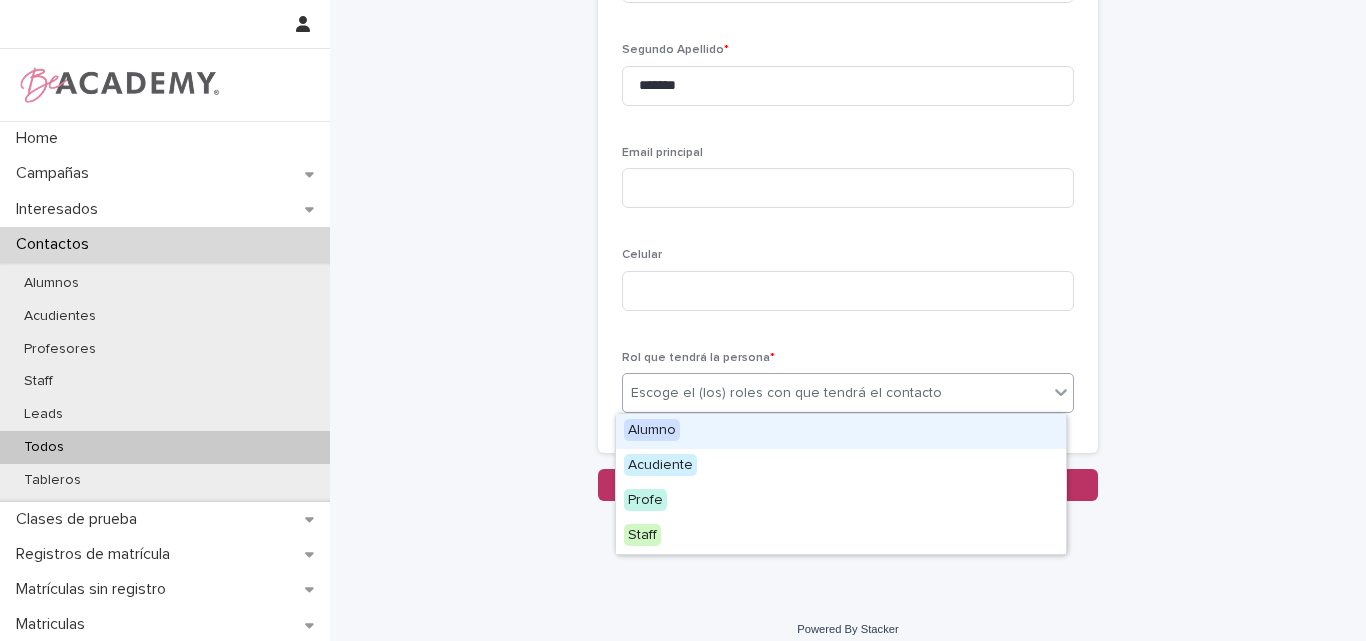 click on "Alumno" at bounding box center [841, 431] 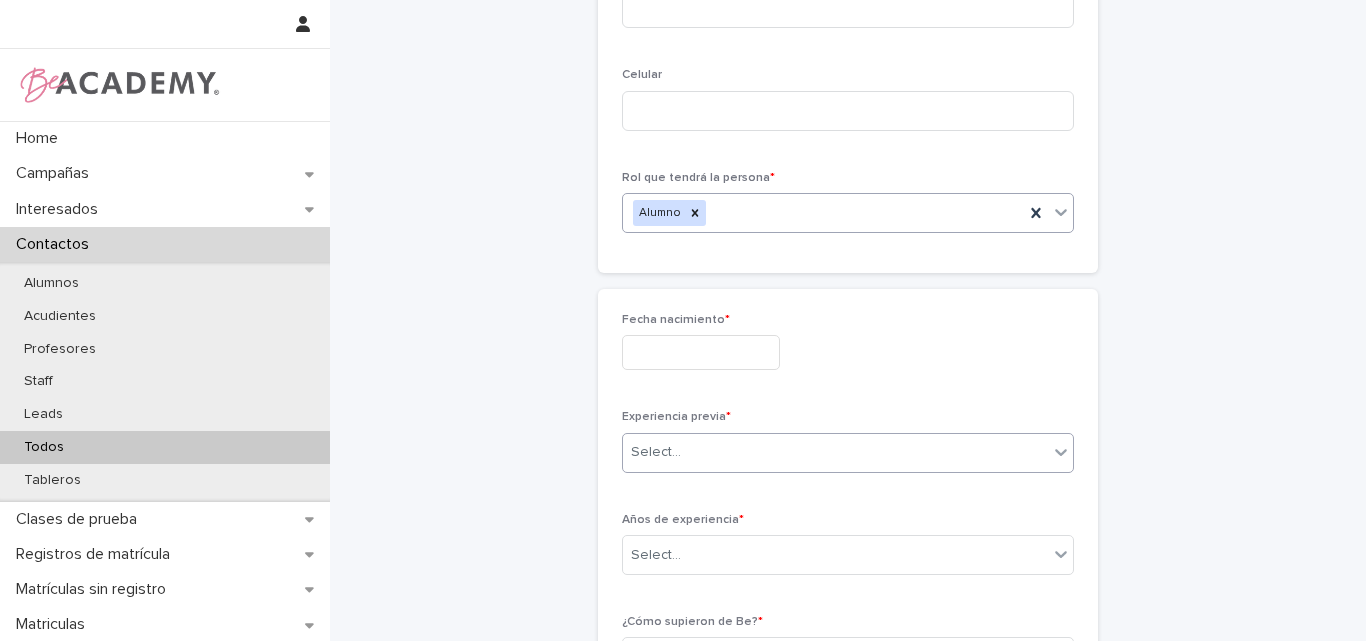 scroll, scrollTop: 522, scrollLeft: 0, axis: vertical 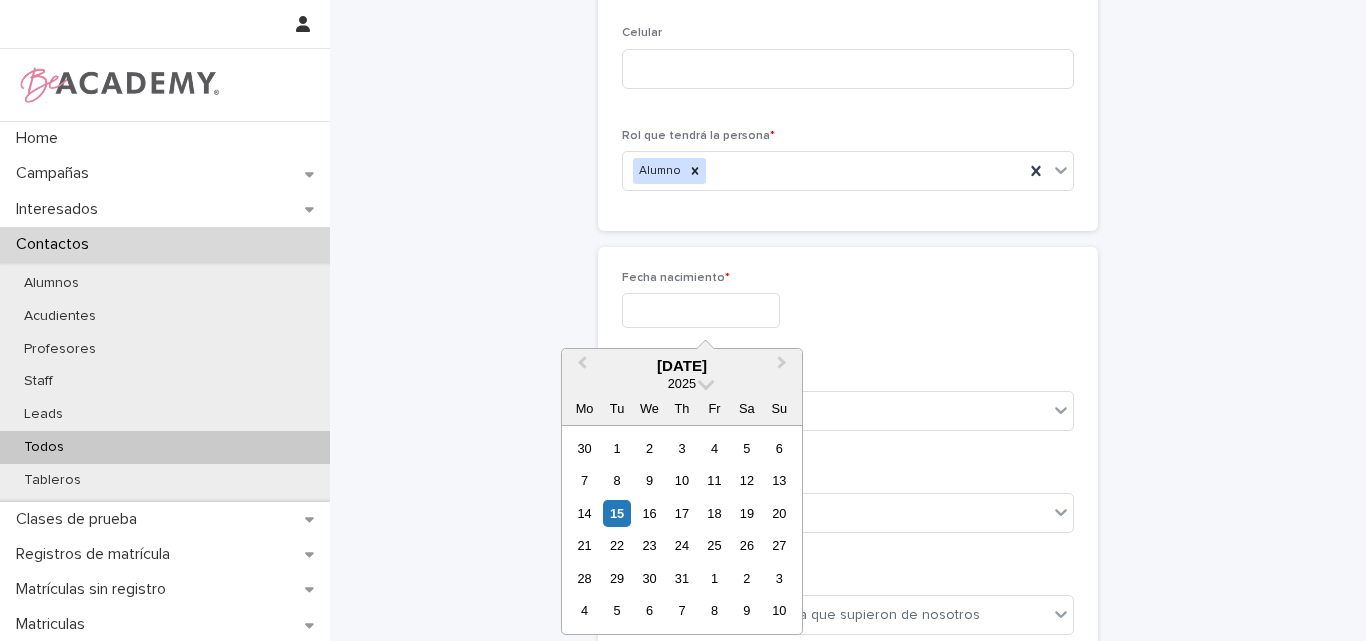 click at bounding box center (701, 310) 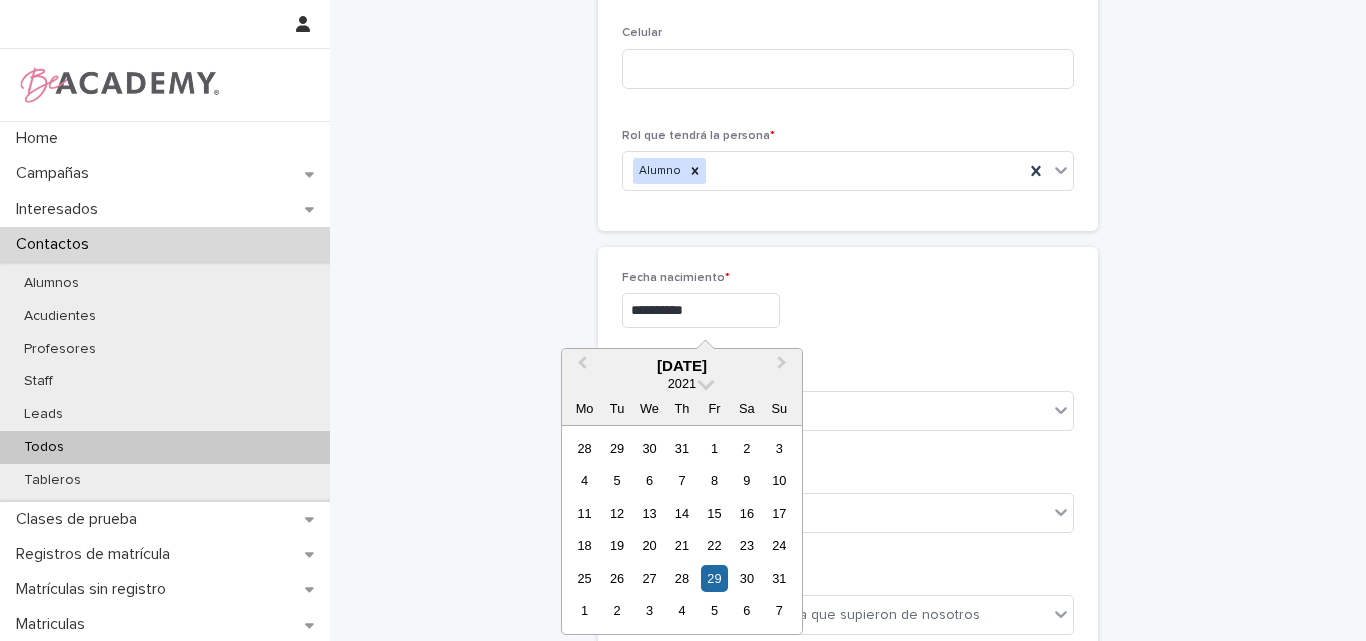 type on "**********" 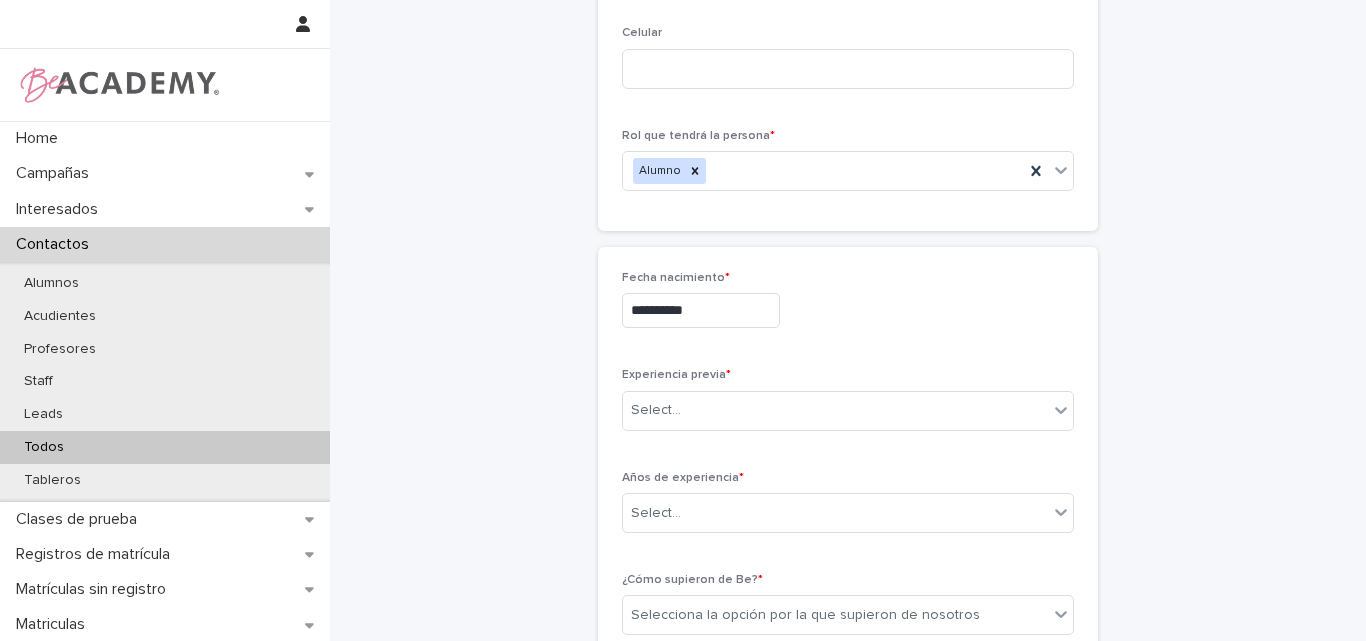 click on "**********" at bounding box center (848, 307) 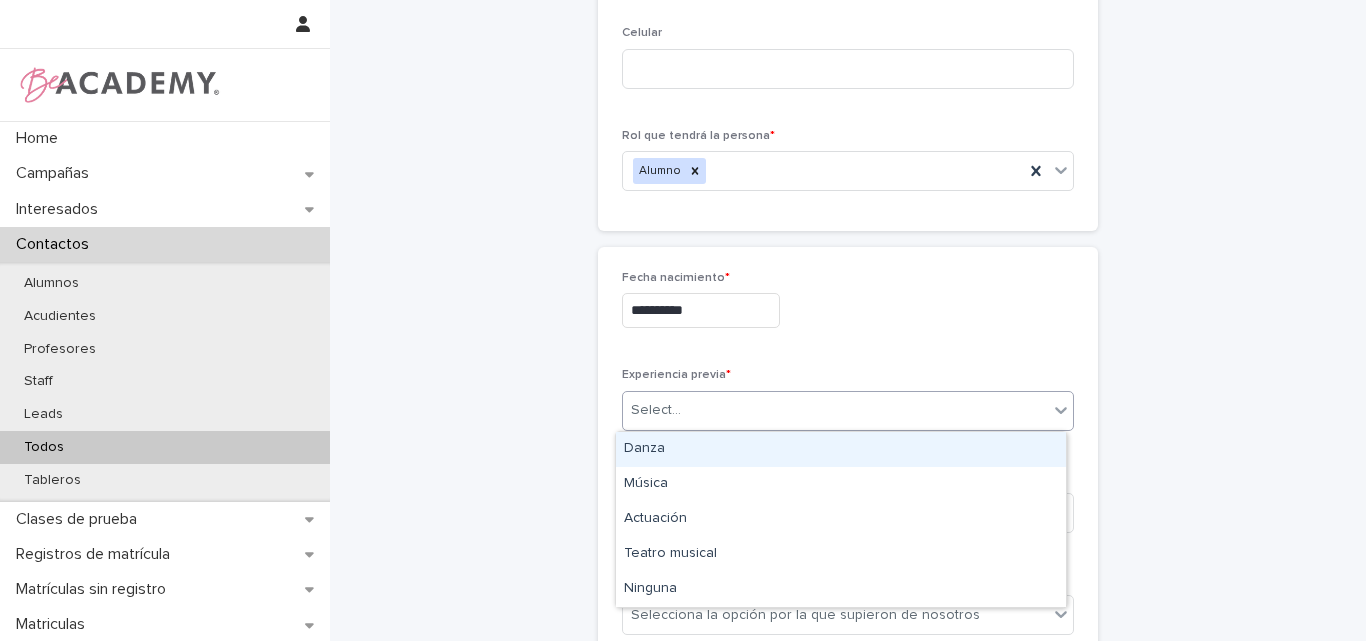 click on "Select..." at bounding box center [835, 410] 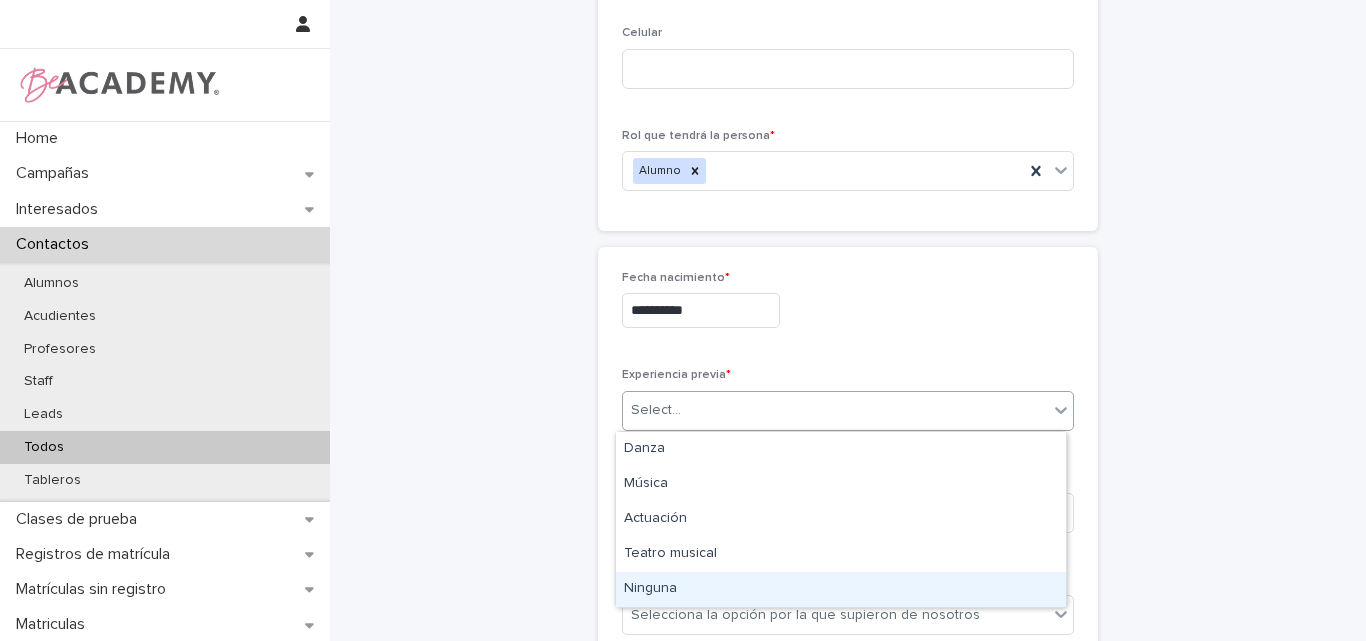 click on "Ninguna" at bounding box center [841, 589] 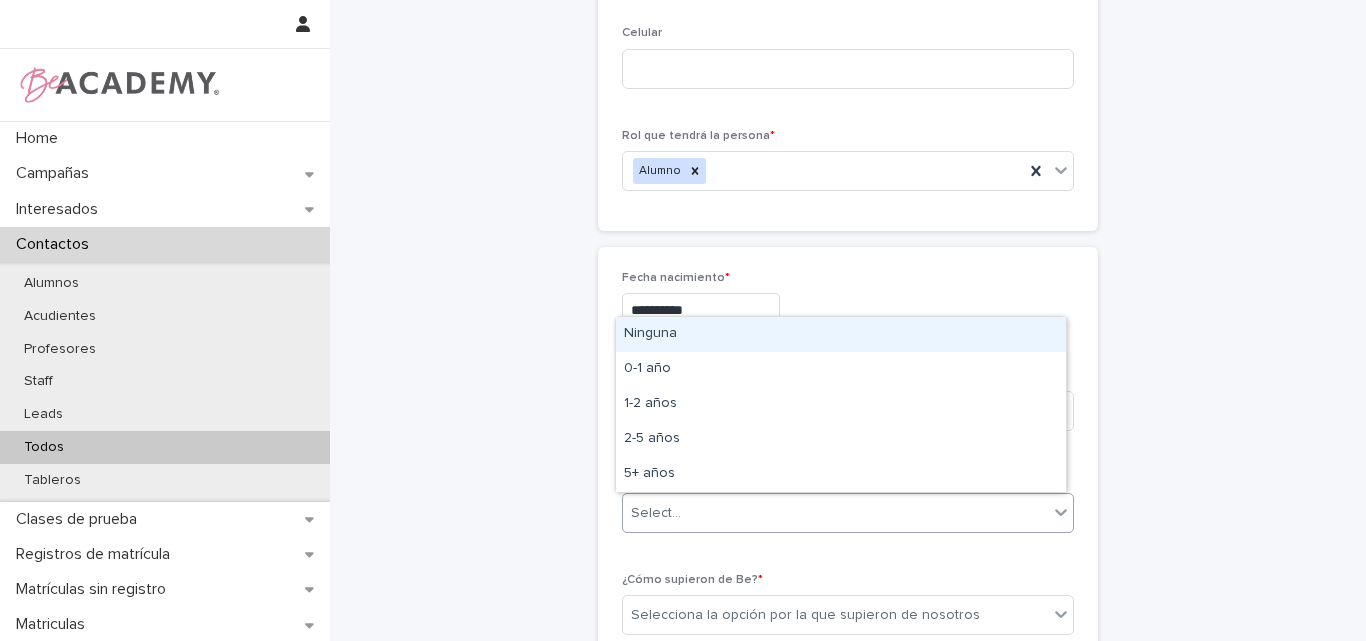 drag, startPoint x: 696, startPoint y: 520, endPoint x: 698, endPoint y: 505, distance: 15.132746 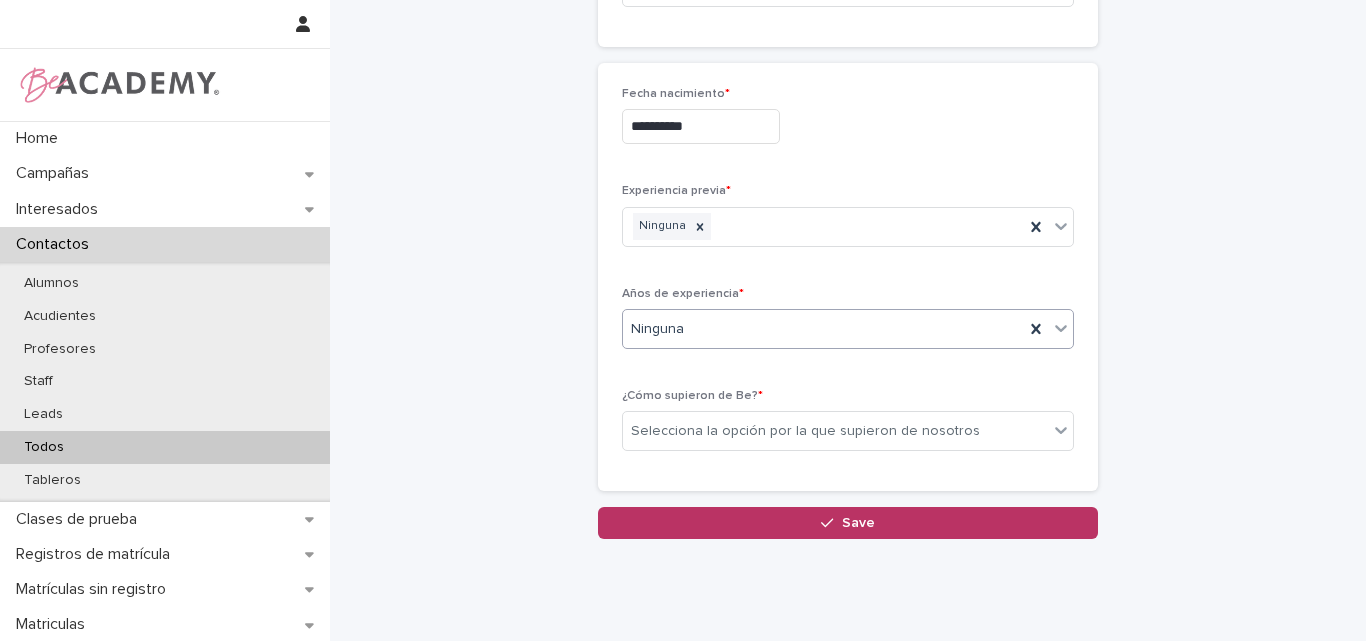 scroll, scrollTop: 722, scrollLeft: 0, axis: vertical 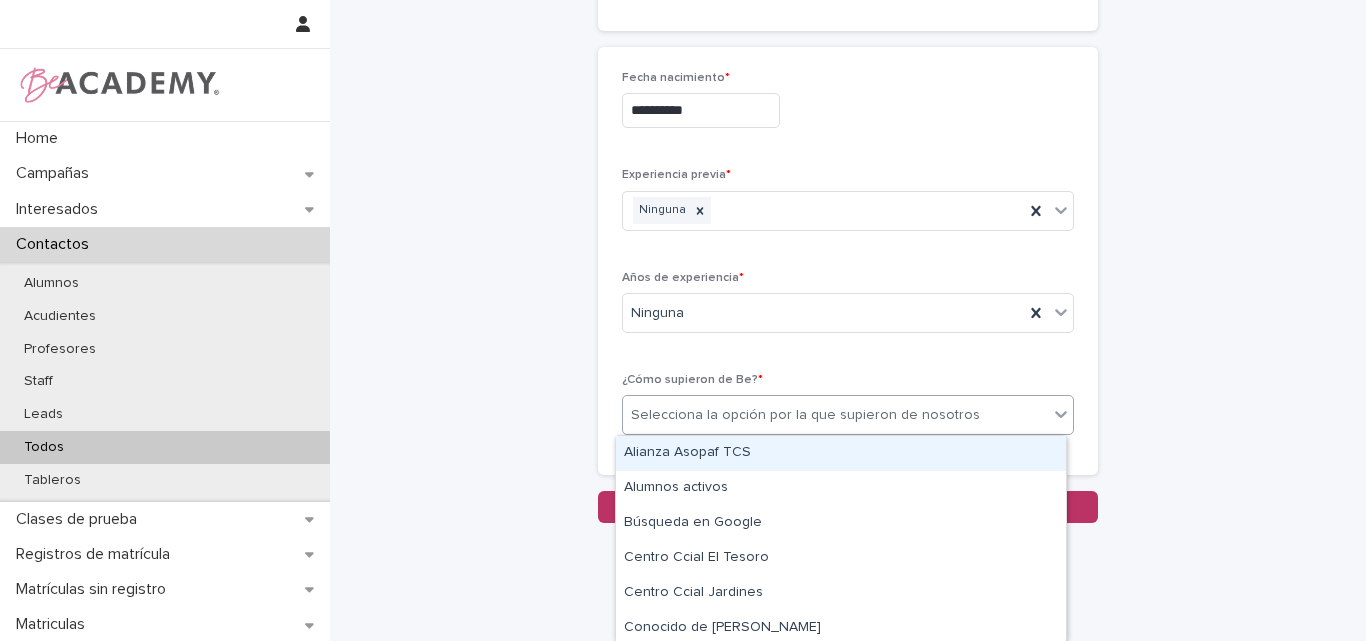 drag, startPoint x: 972, startPoint y: 406, endPoint x: 702, endPoint y: 451, distance: 273.7243 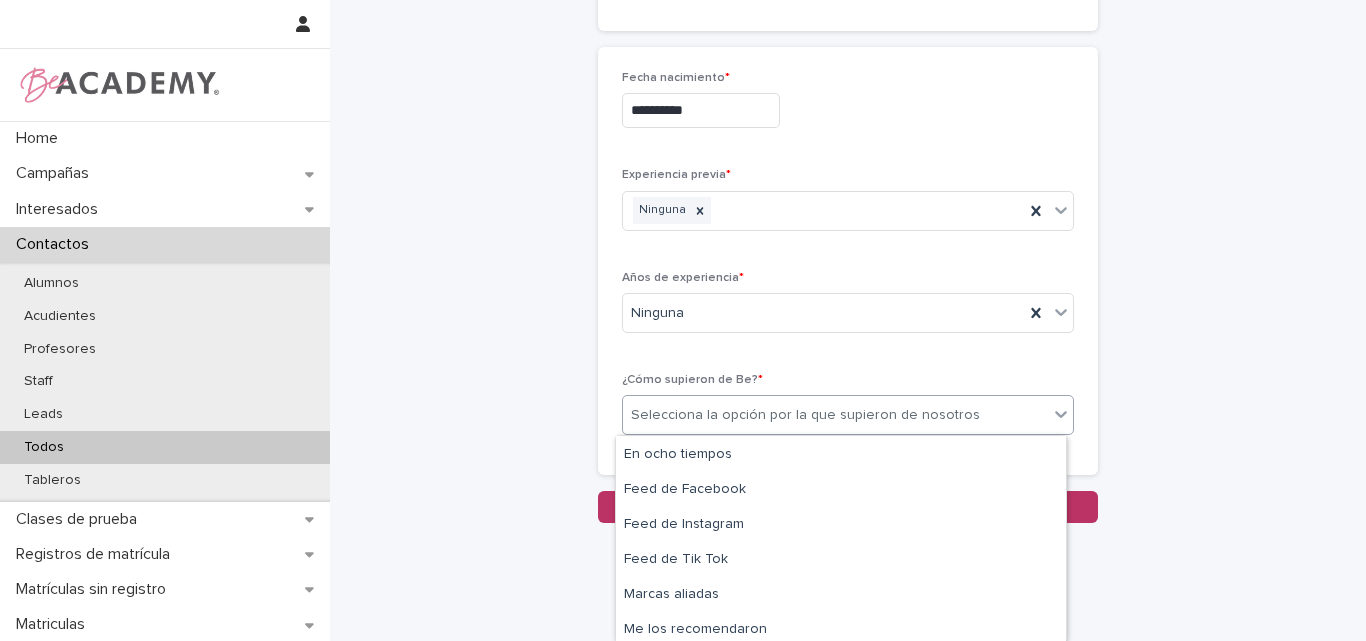 scroll, scrollTop: 424, scrollLeft: 0, axis: vertical 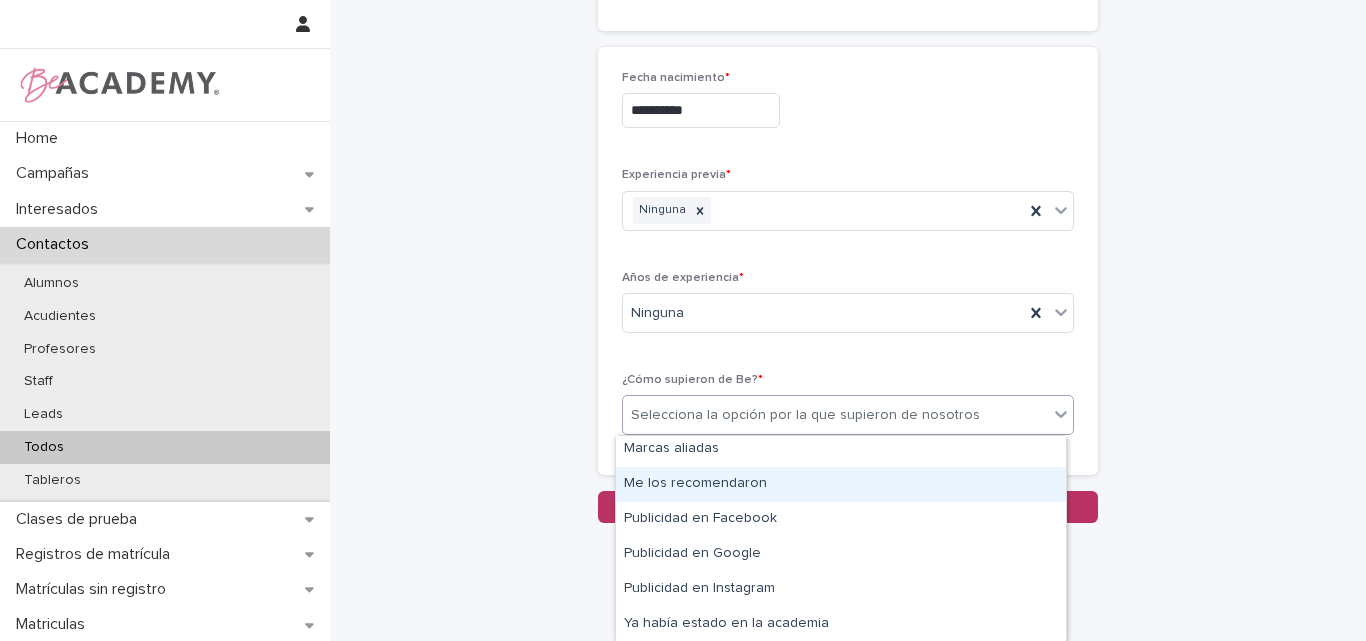 click on "Me los recomendaron" at bounding box center [841, 484] 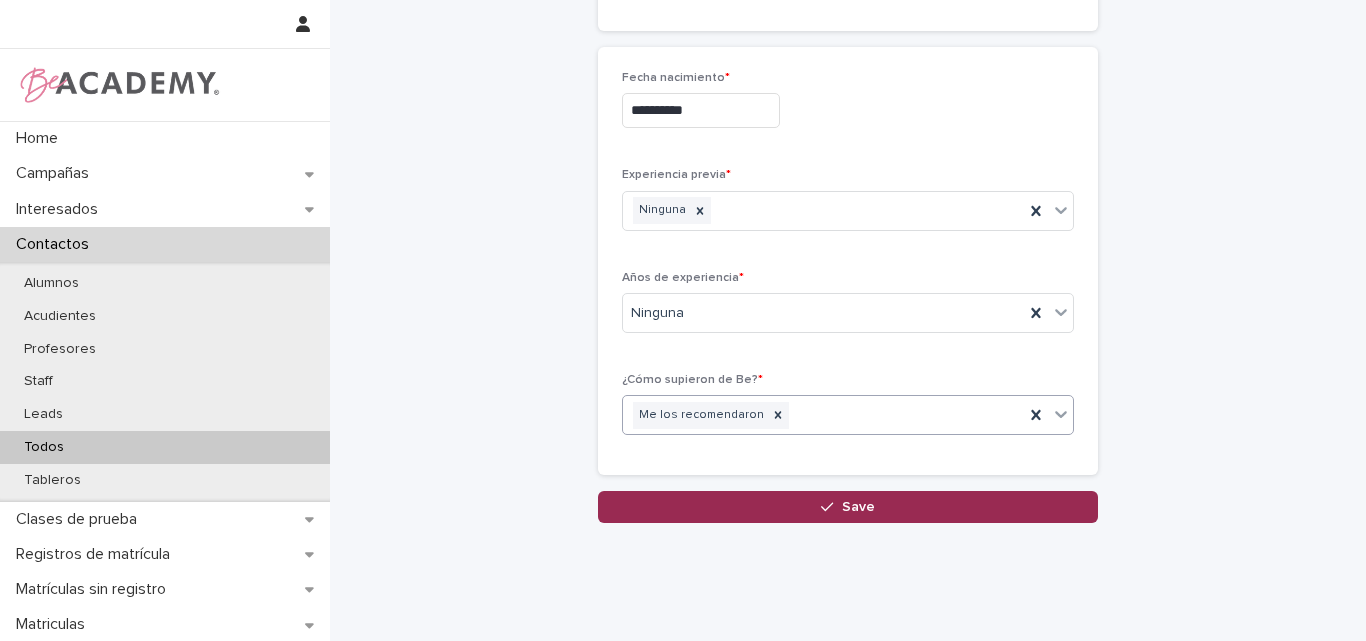 click at bounding box center (831, 507) 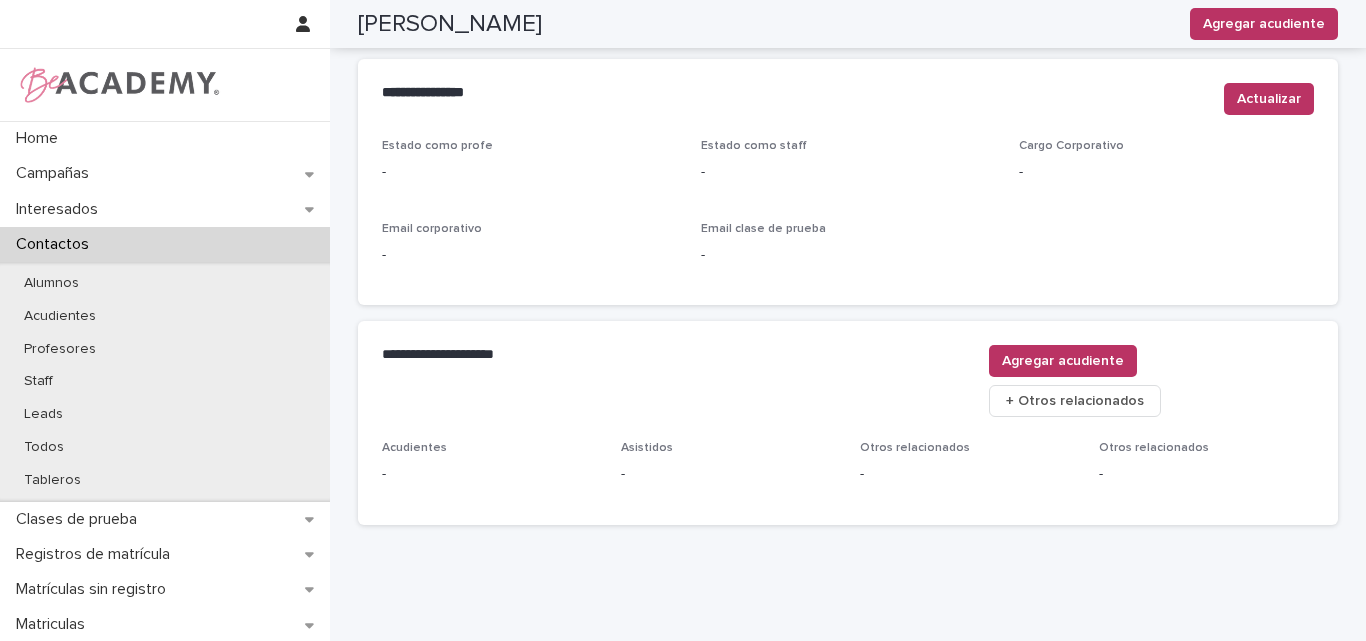 scroll, scrollTop: 824, scrollLeft: 0, axis: vertical 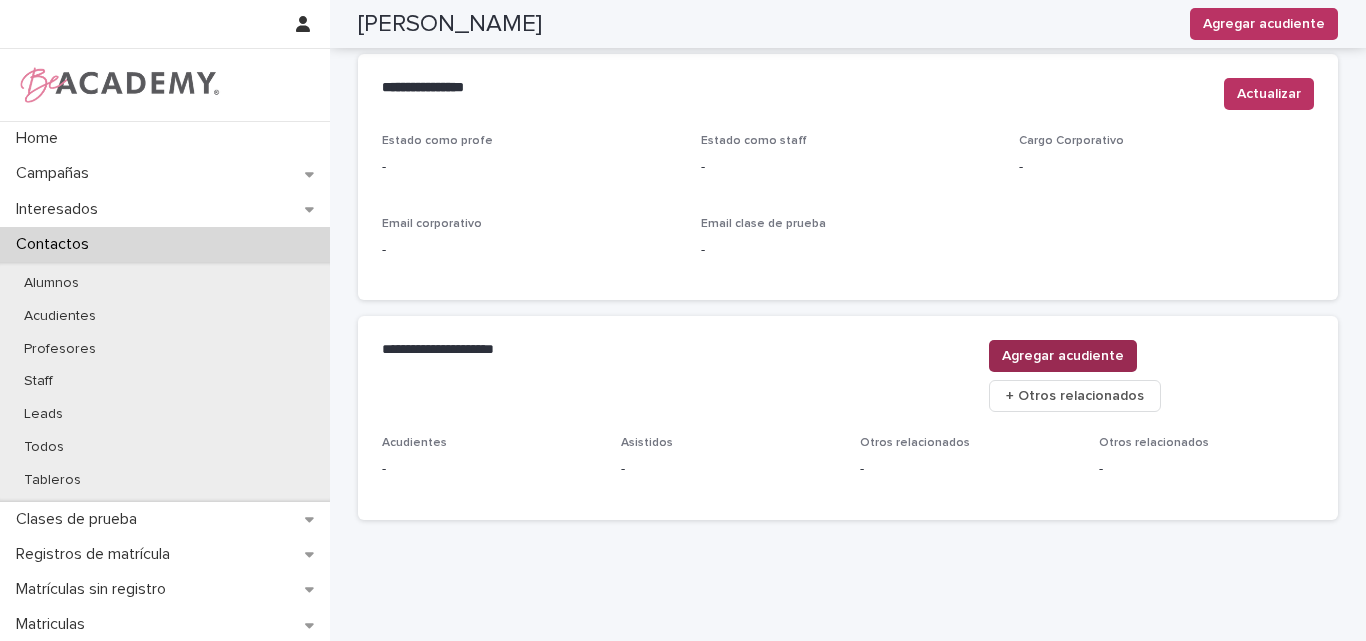 click on "Agregar acudiente" at bounding box center [1063, 356] 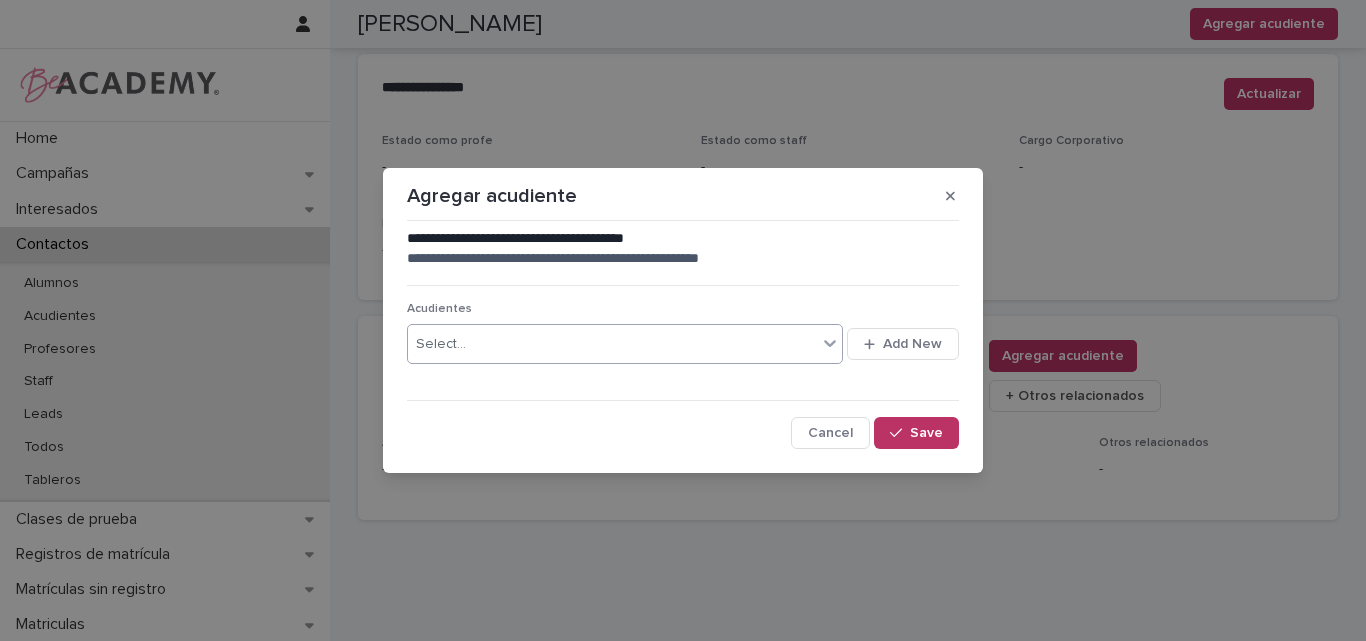 click on "Select..." at bounding box center [612, 344] 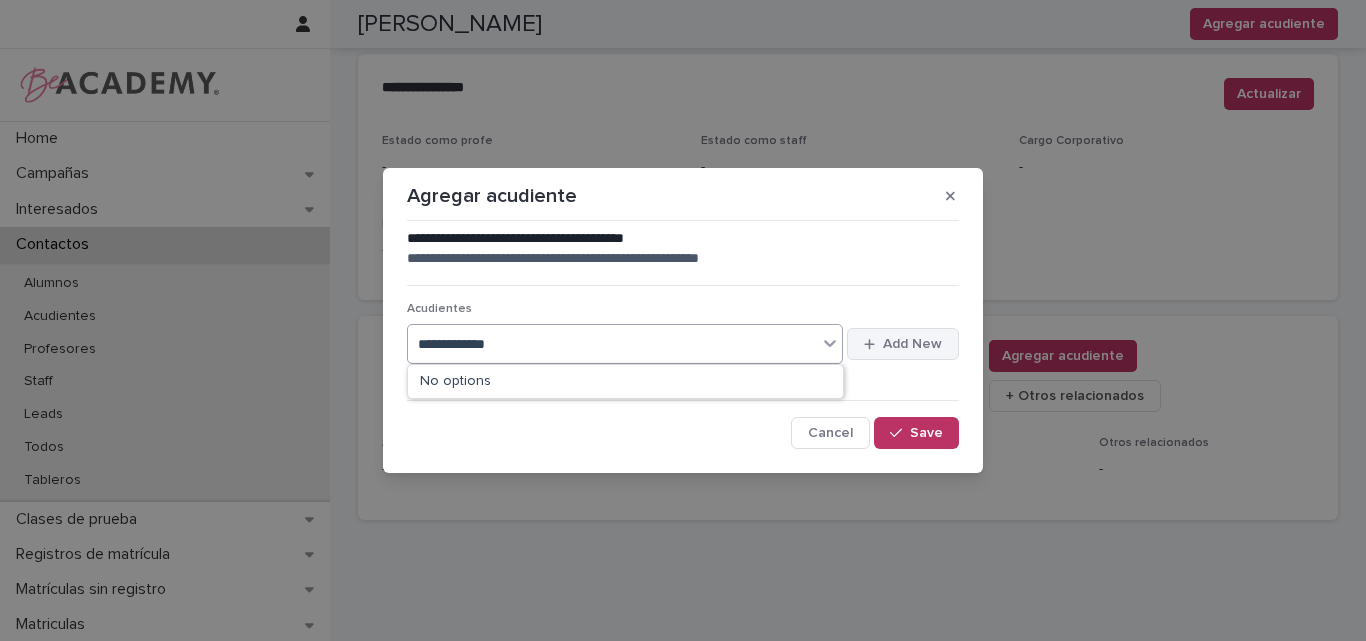 type on "**********" 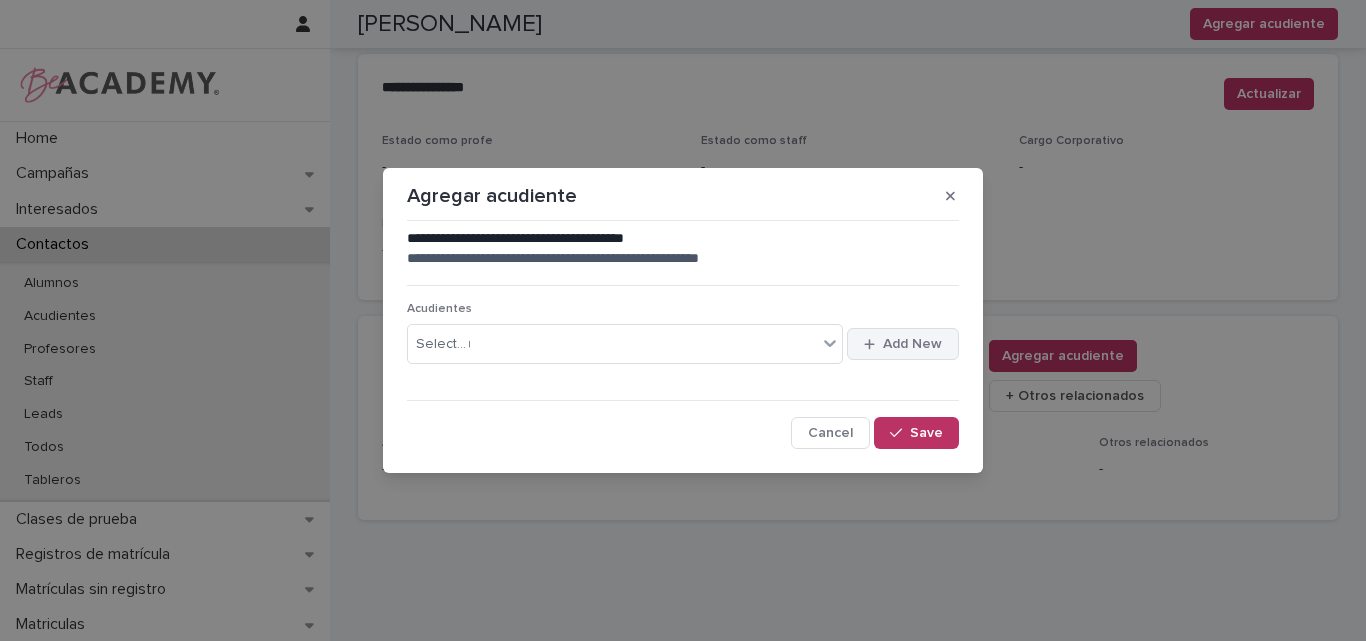 type 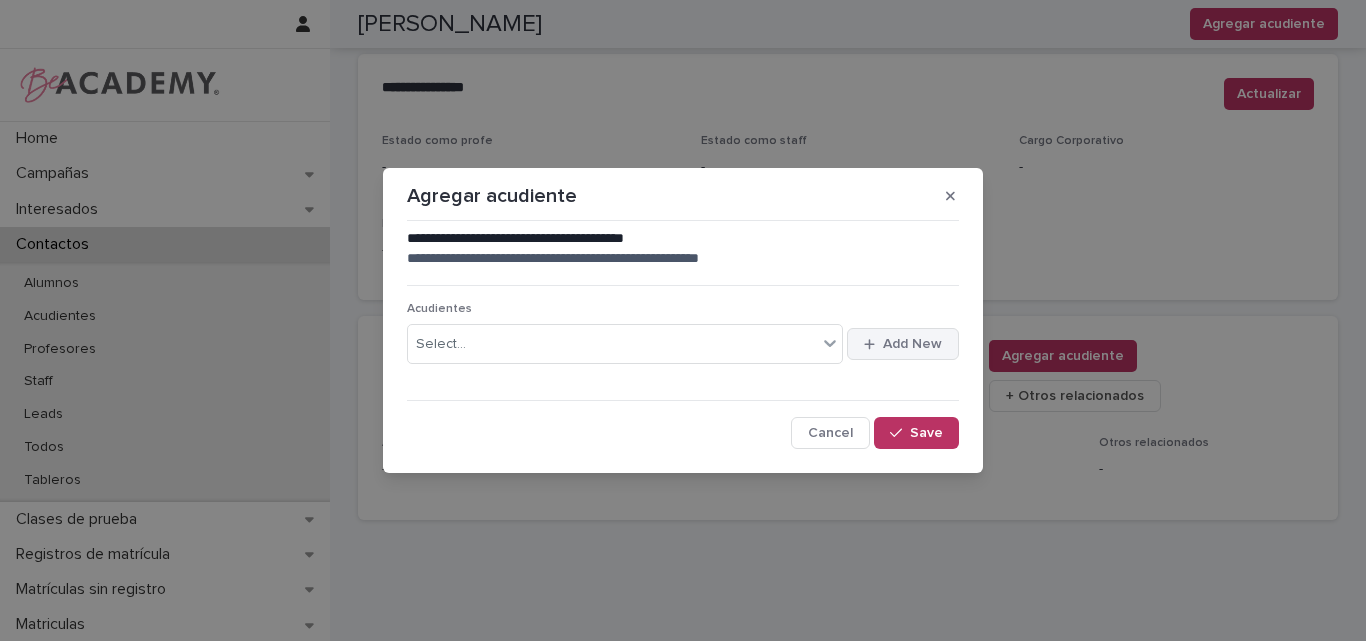 click on "Add New" at bounding box center [912, 344] 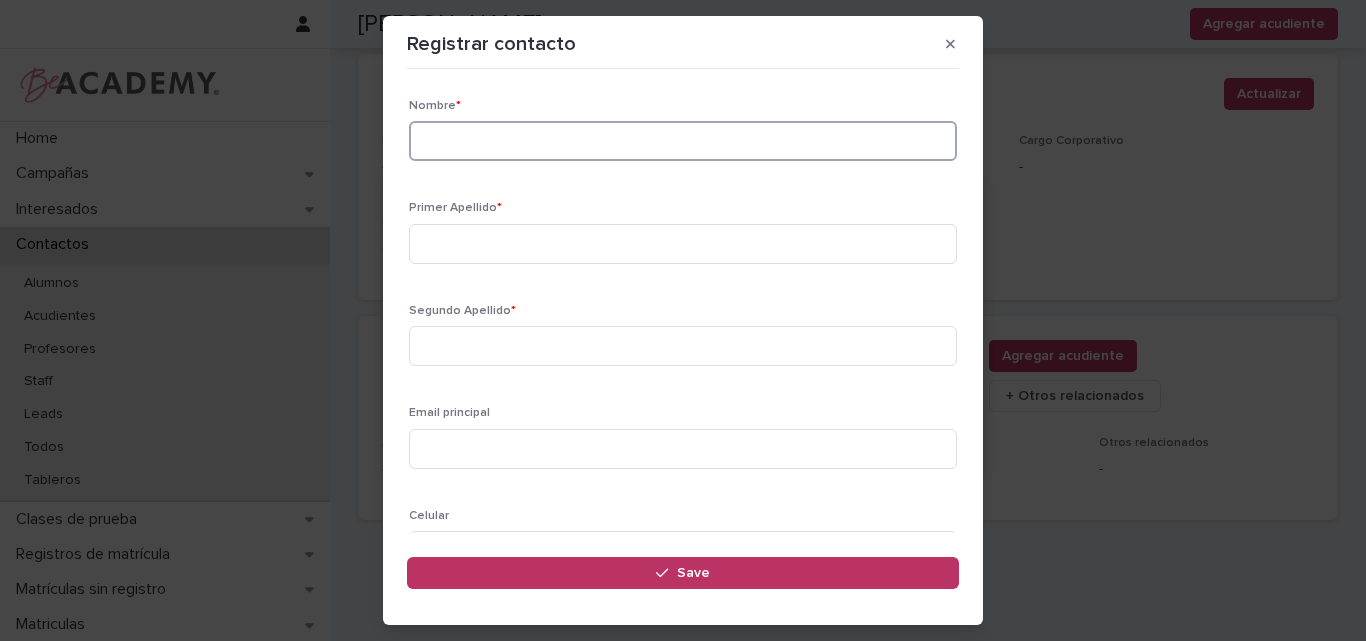 click at bounding box center (683, 141) 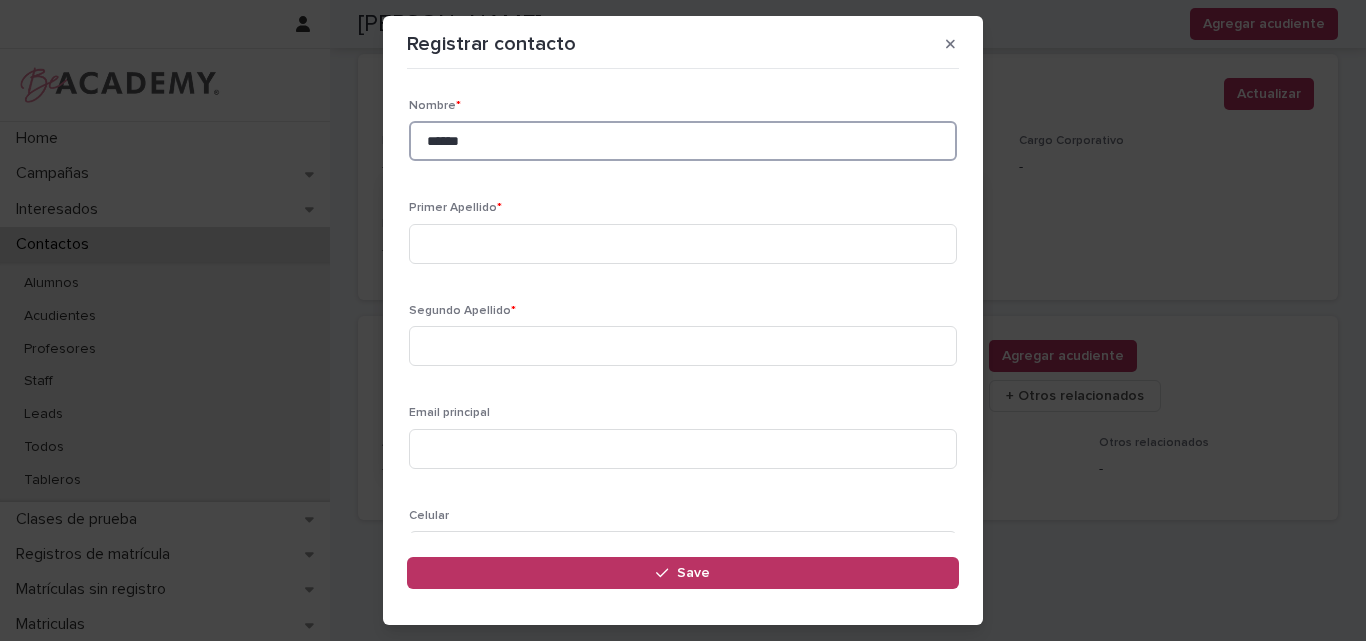 type on "******" 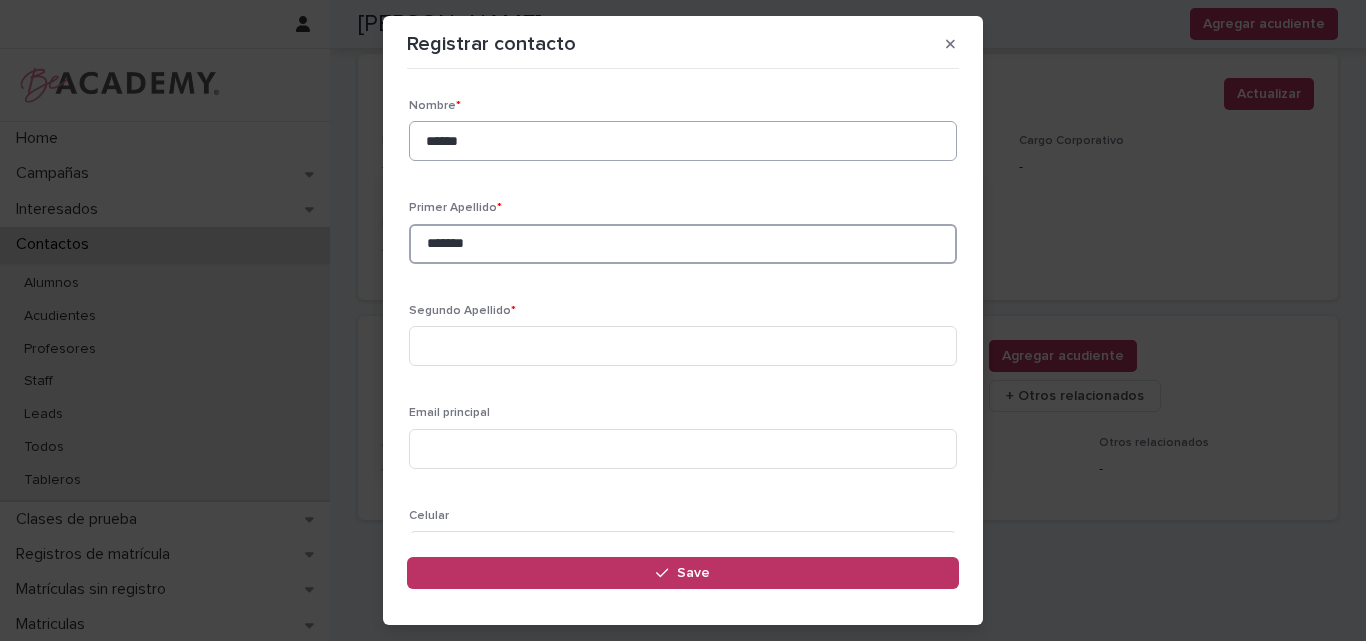 type on "*******" 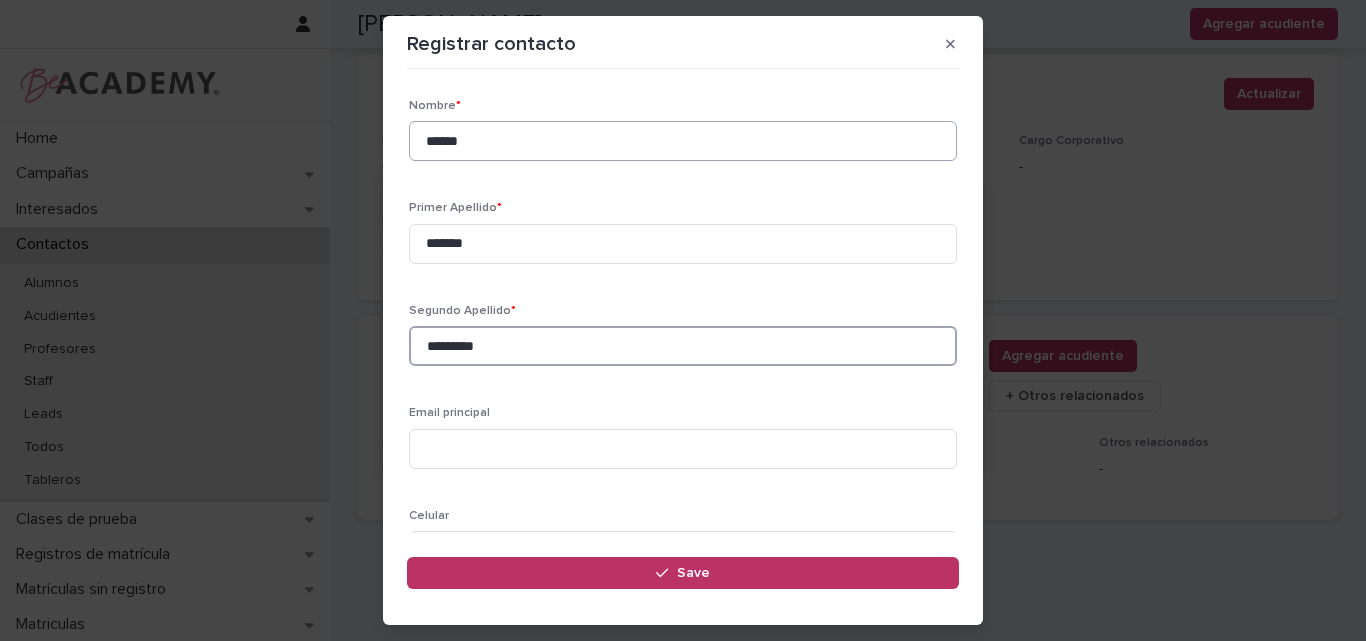 type on "*********" 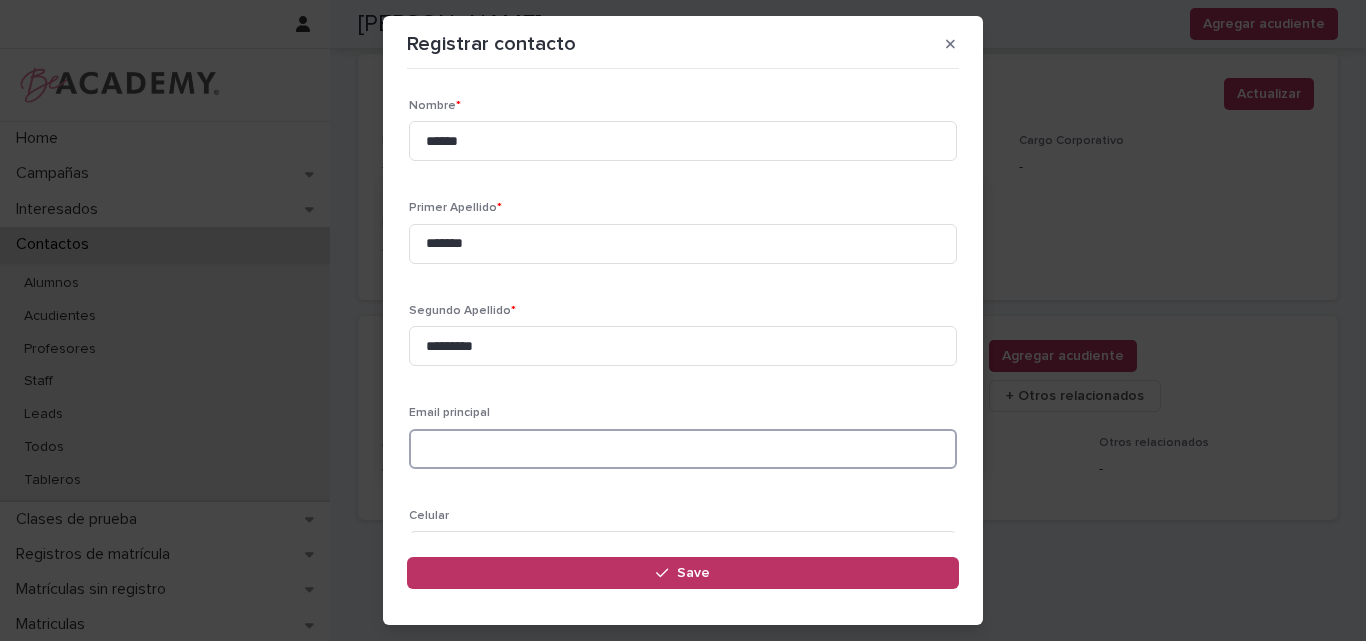 paste on "**********" 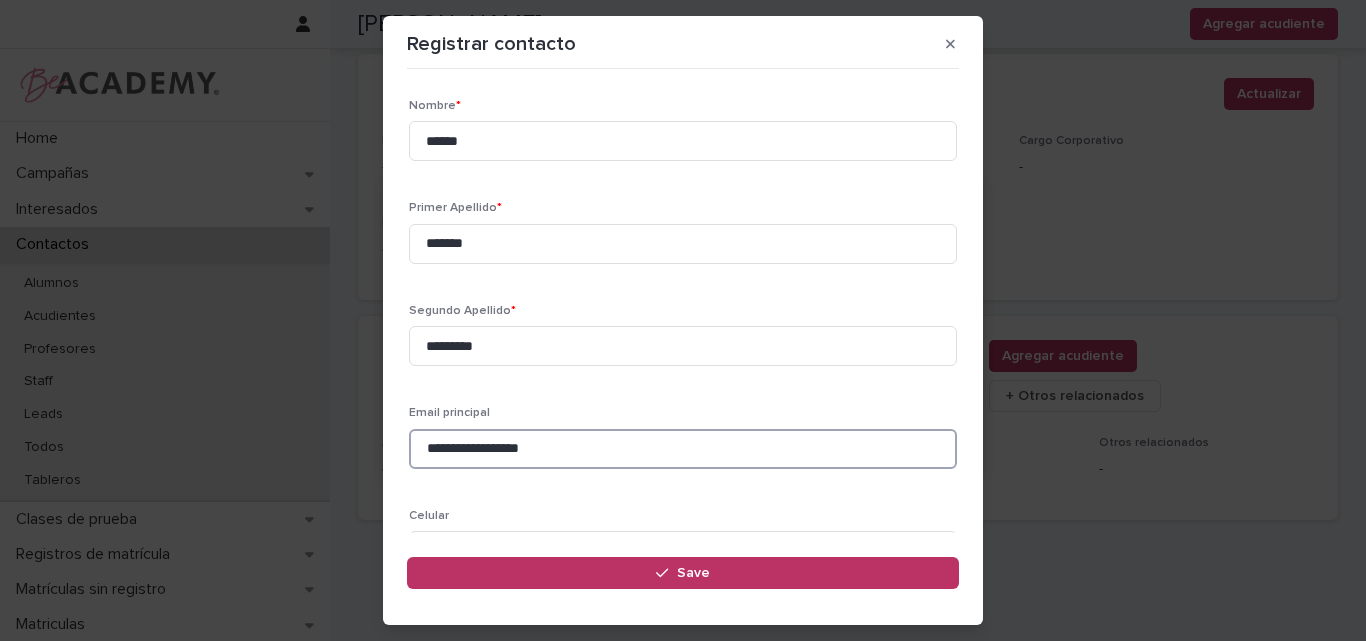 type on "**********" 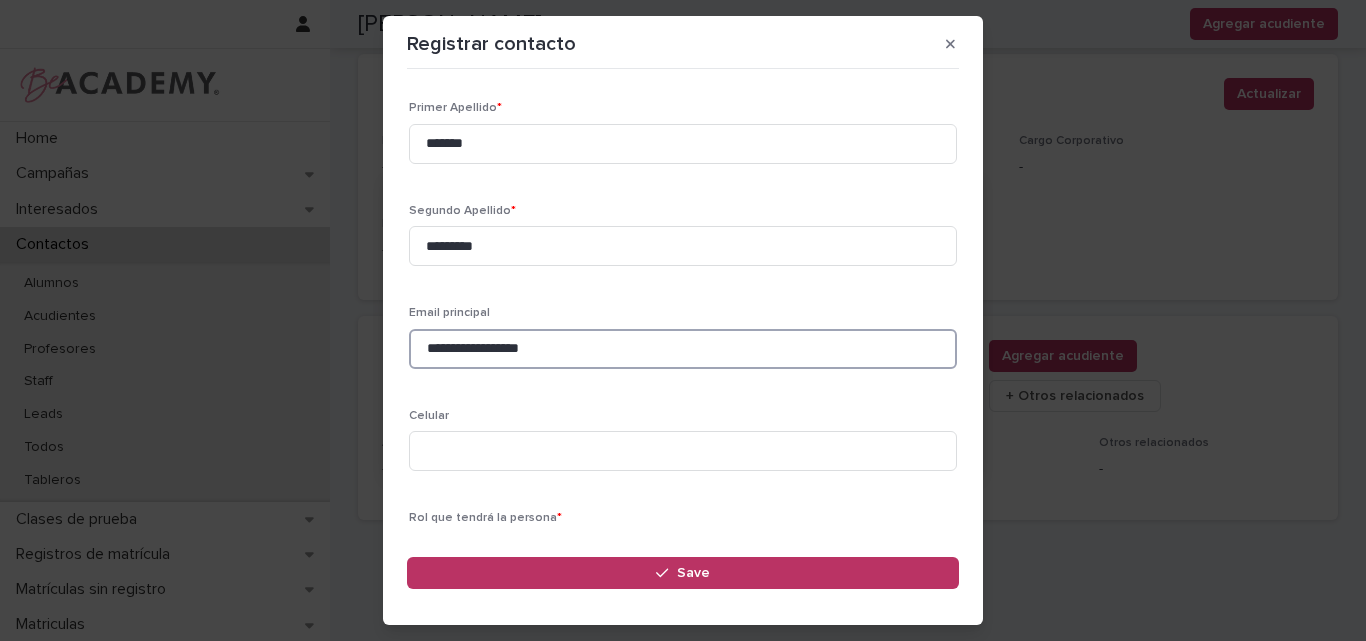 scroll, scrollTop: 200, scrollLeft: 0, axis: vertical 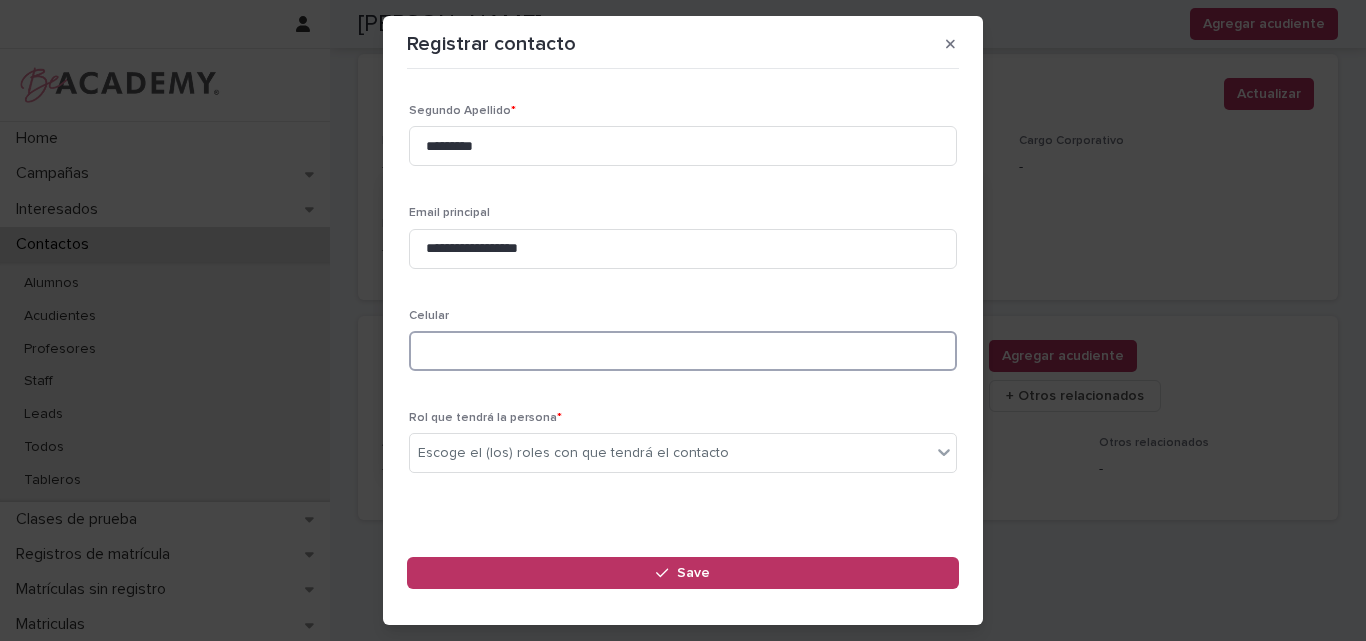 click at bounding box center [683, 351] 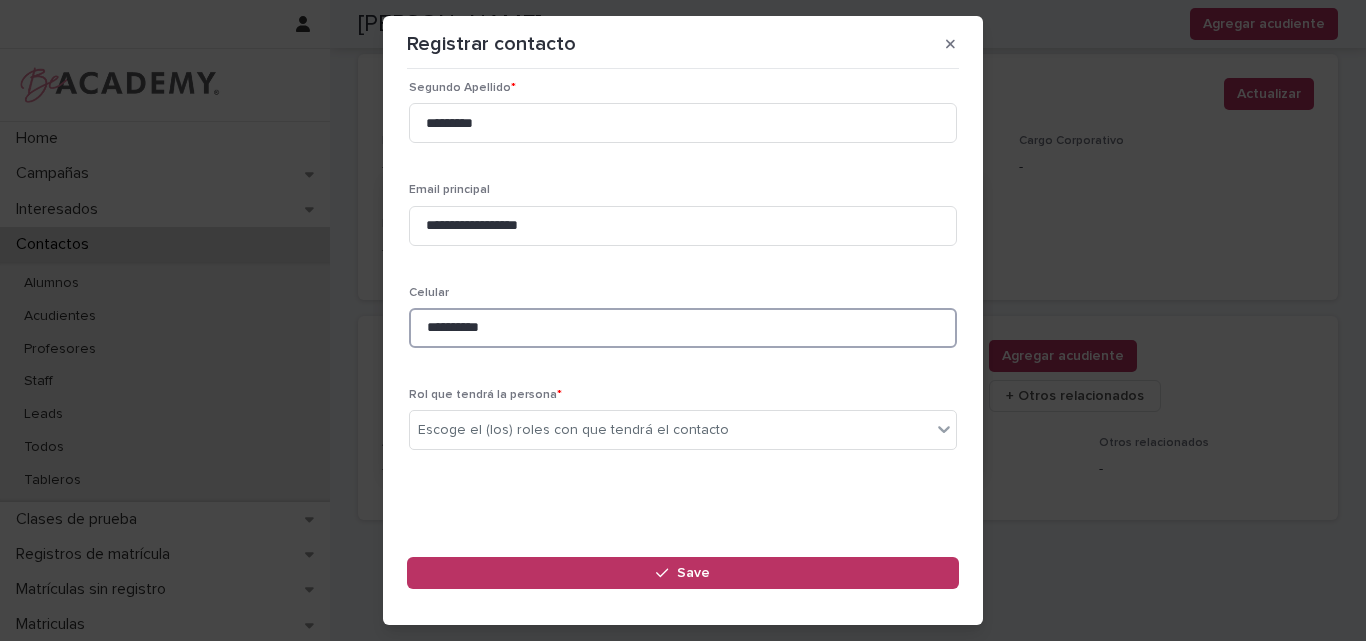 scroll, scrollTop: 229, scrollLeft: 0, axis: vertical 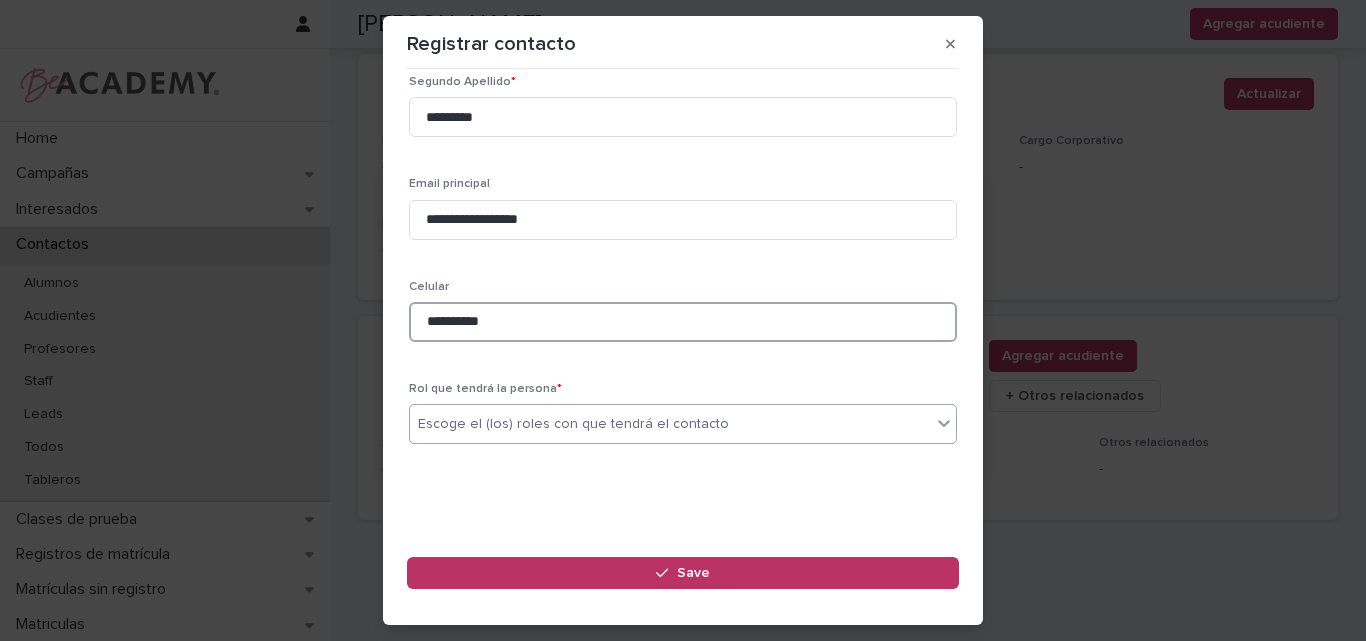 type on "**********" 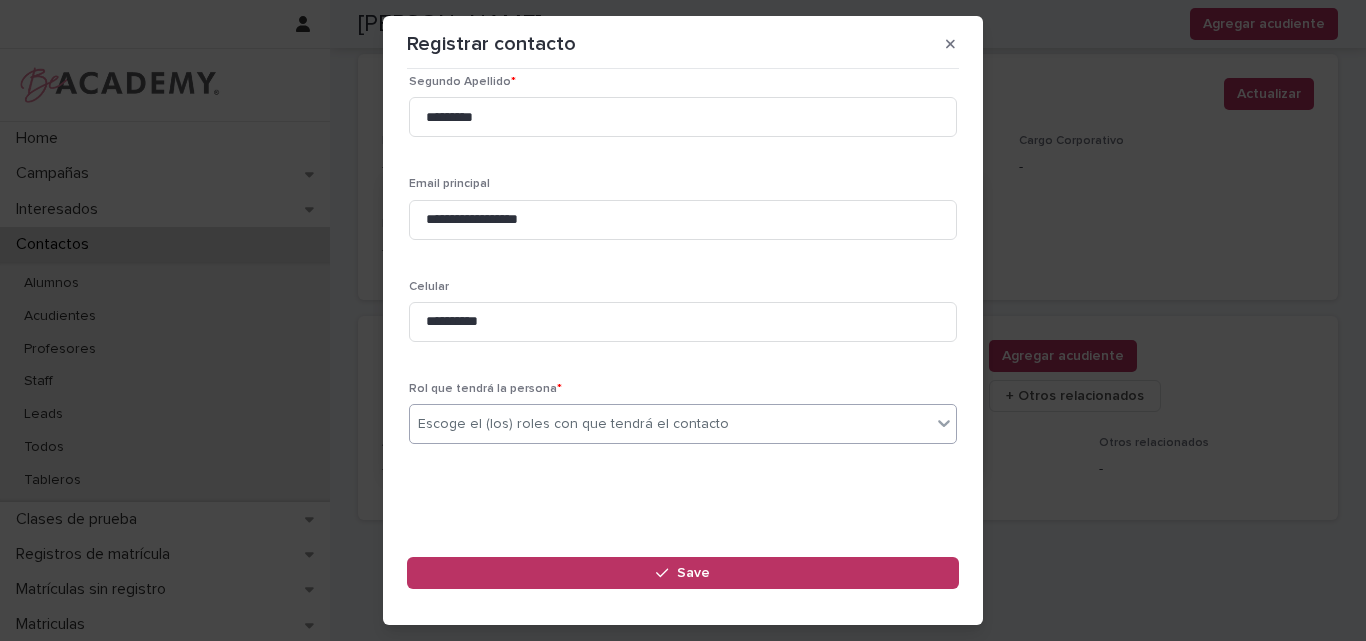 click on "Escoge el (los) roles con que tendrá el contacto" at bounding box center (573, 424) 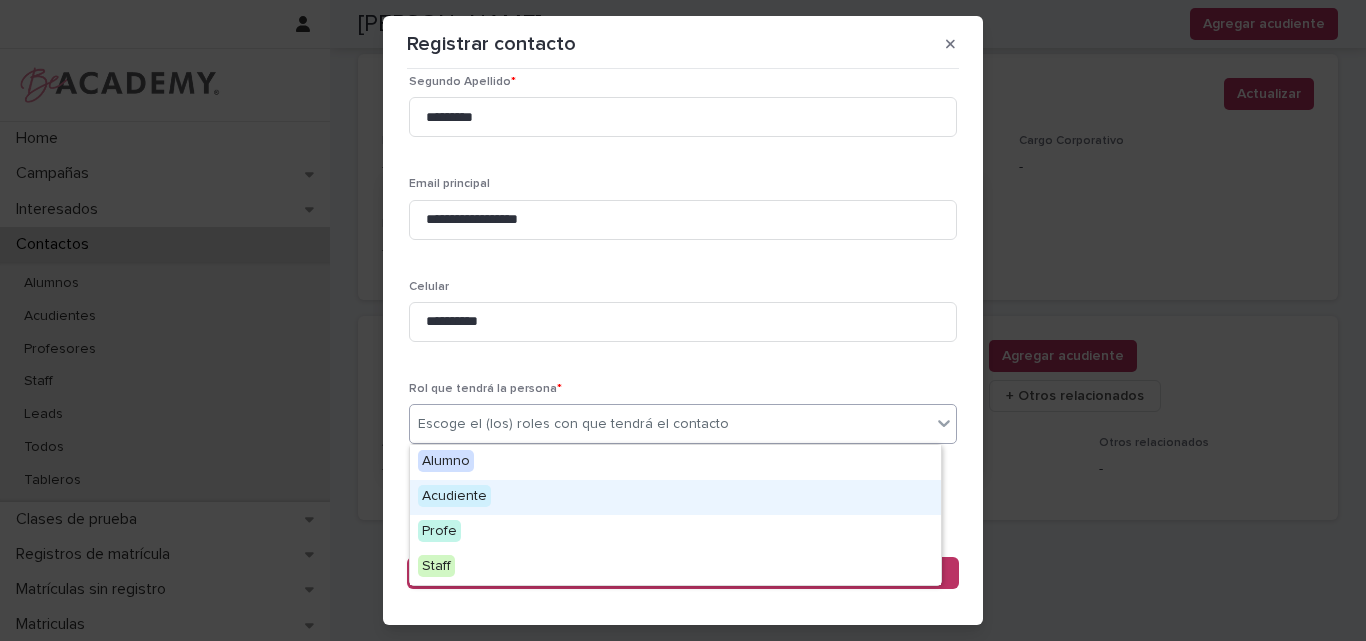 click on "Acudiente" at bounding box center (675, 497) 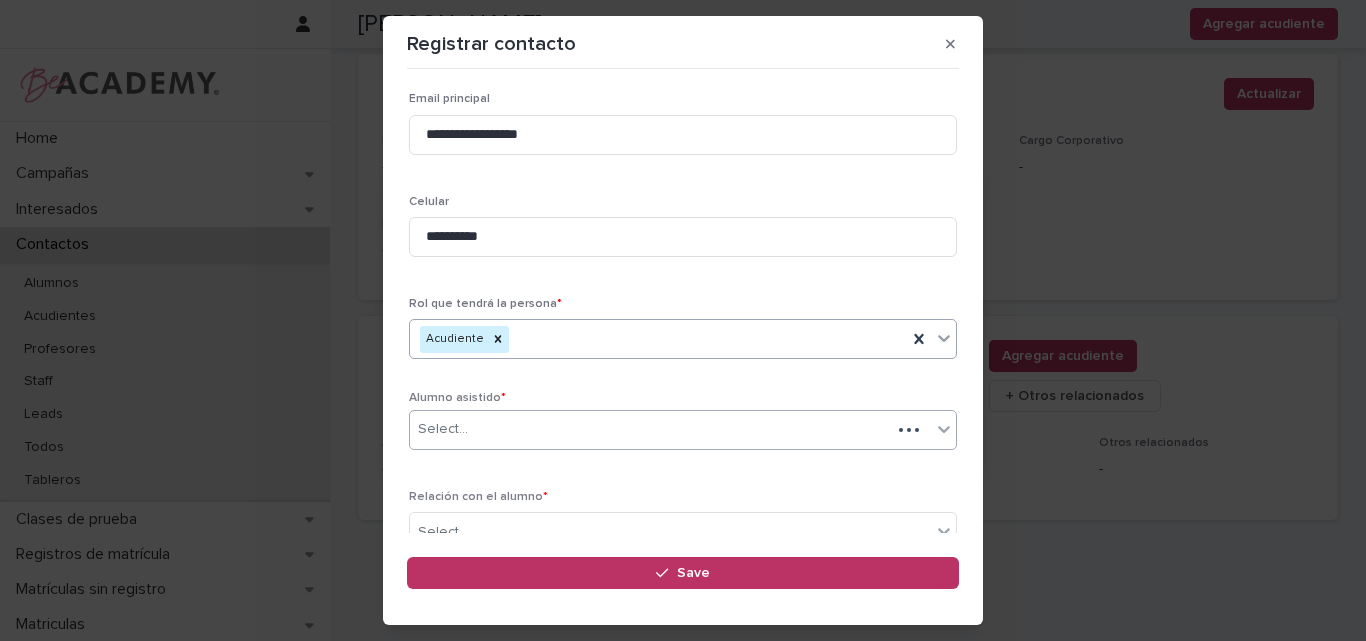 scroll, scrollTop: 325, scrollLeft: 0, axis: vertical 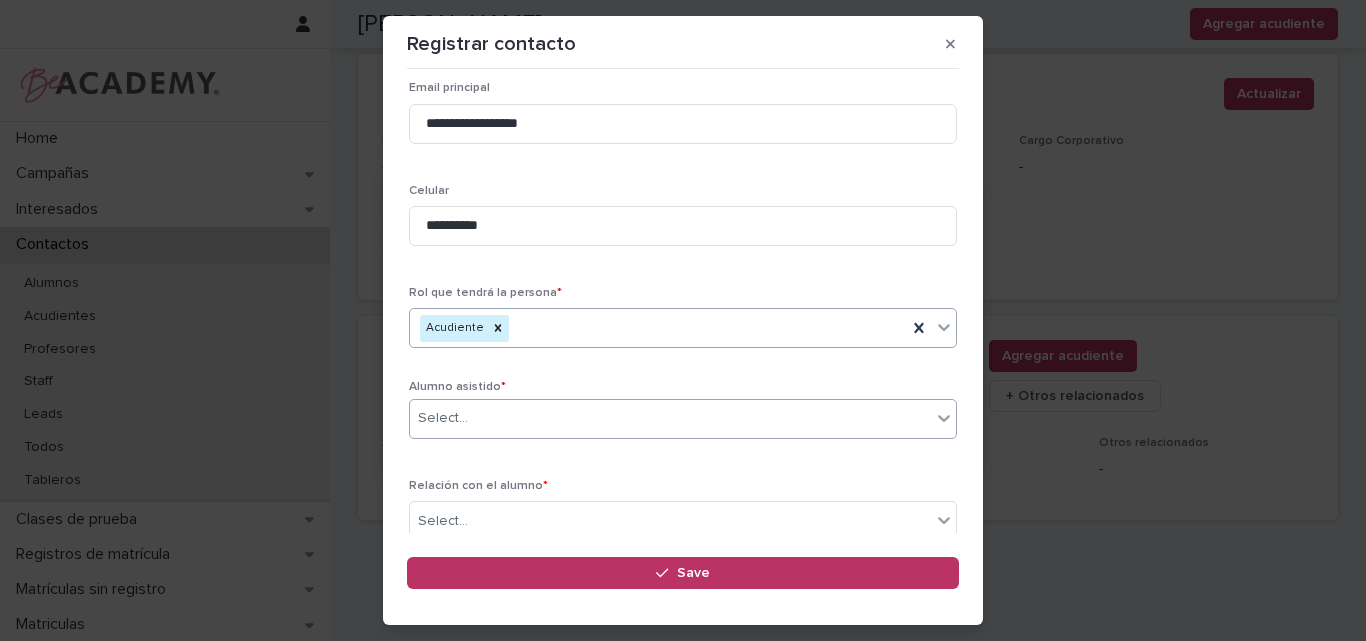 click on "Select..." at bounding box center [670, 418] 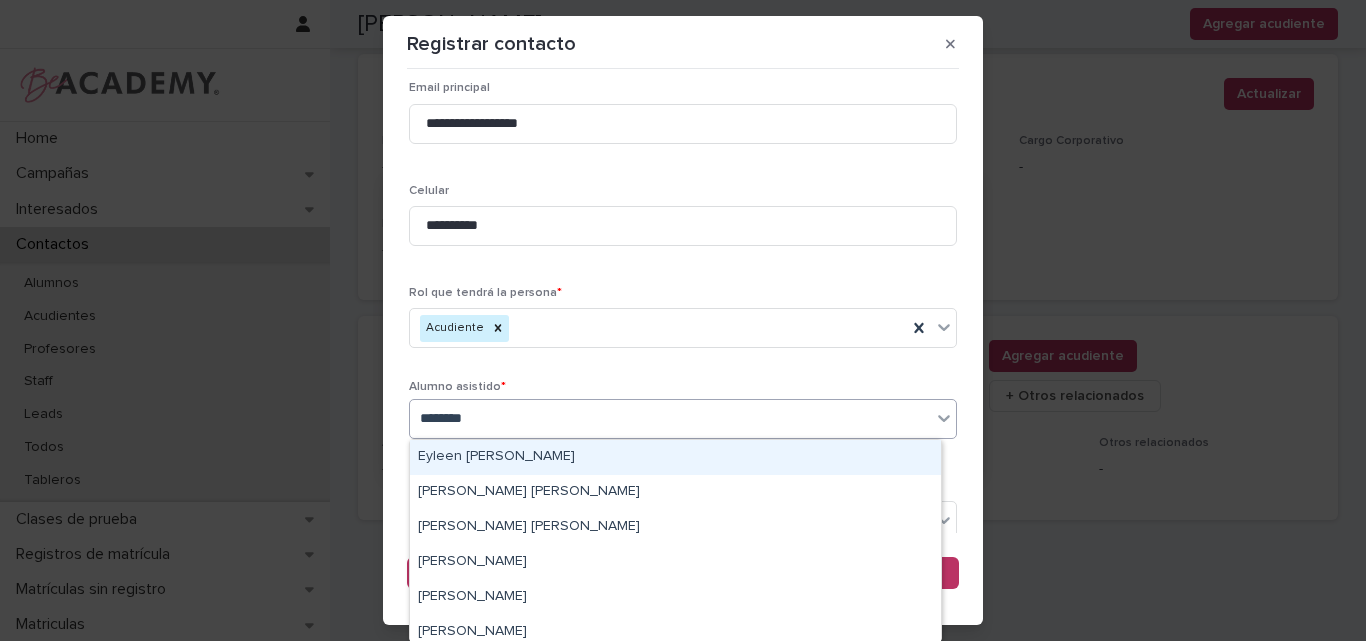 type on "*******" 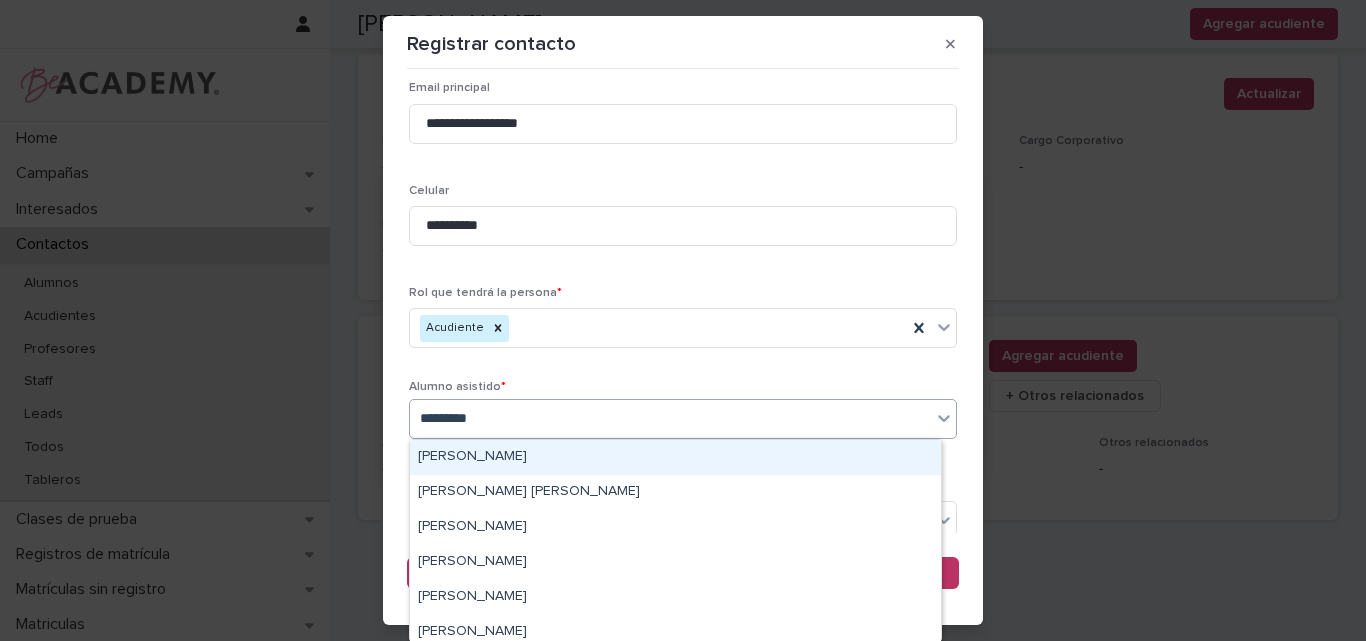 type on "**********" 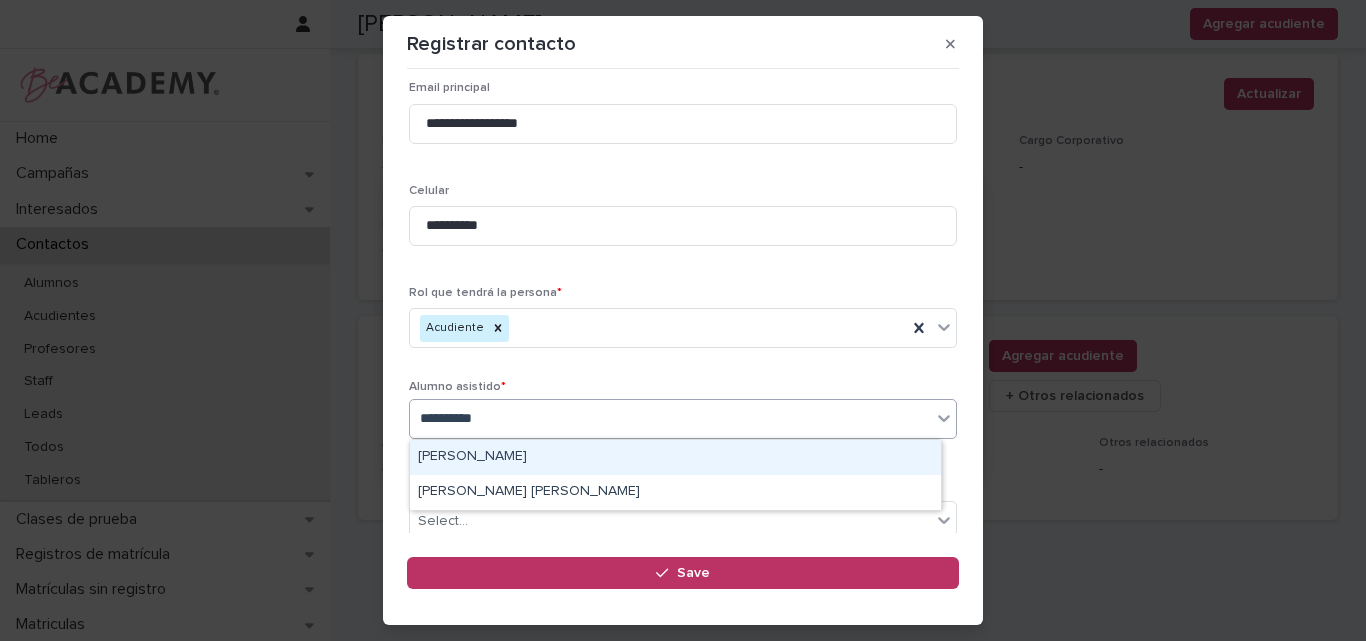 click on "[PERSON_NAME]" at bounding box center [675, 457] 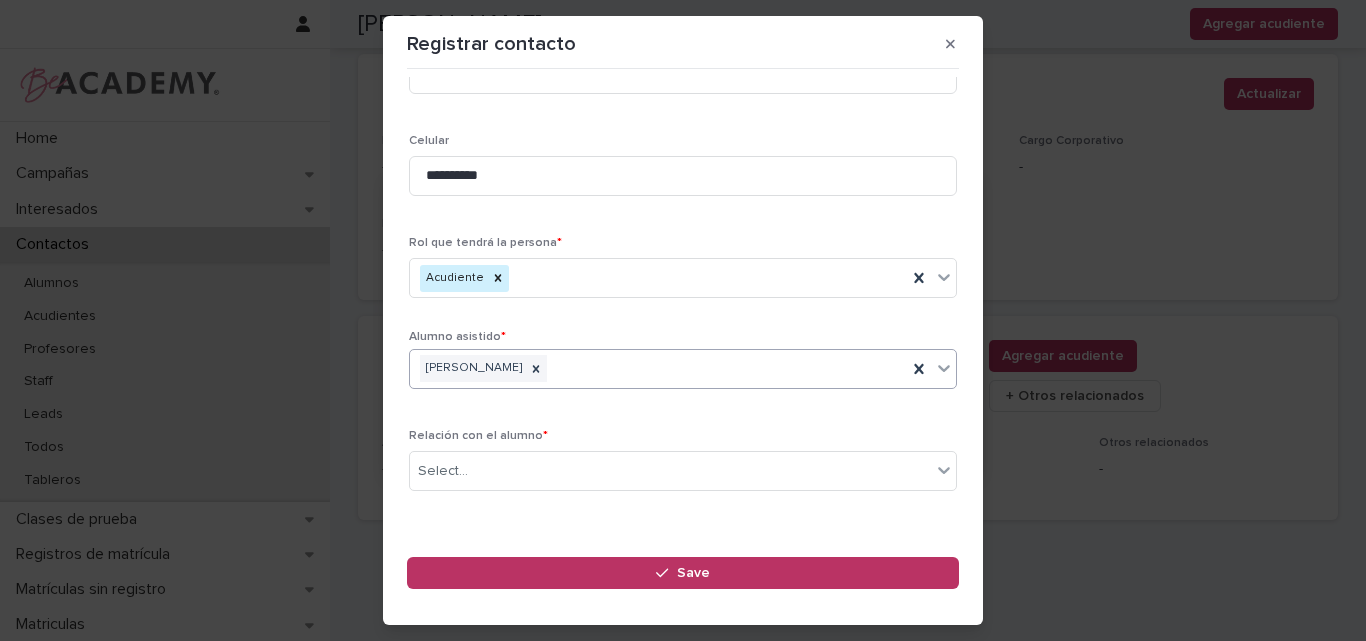 scroll, scrollTop: 422, scrollLeft: 0, axis: vertical 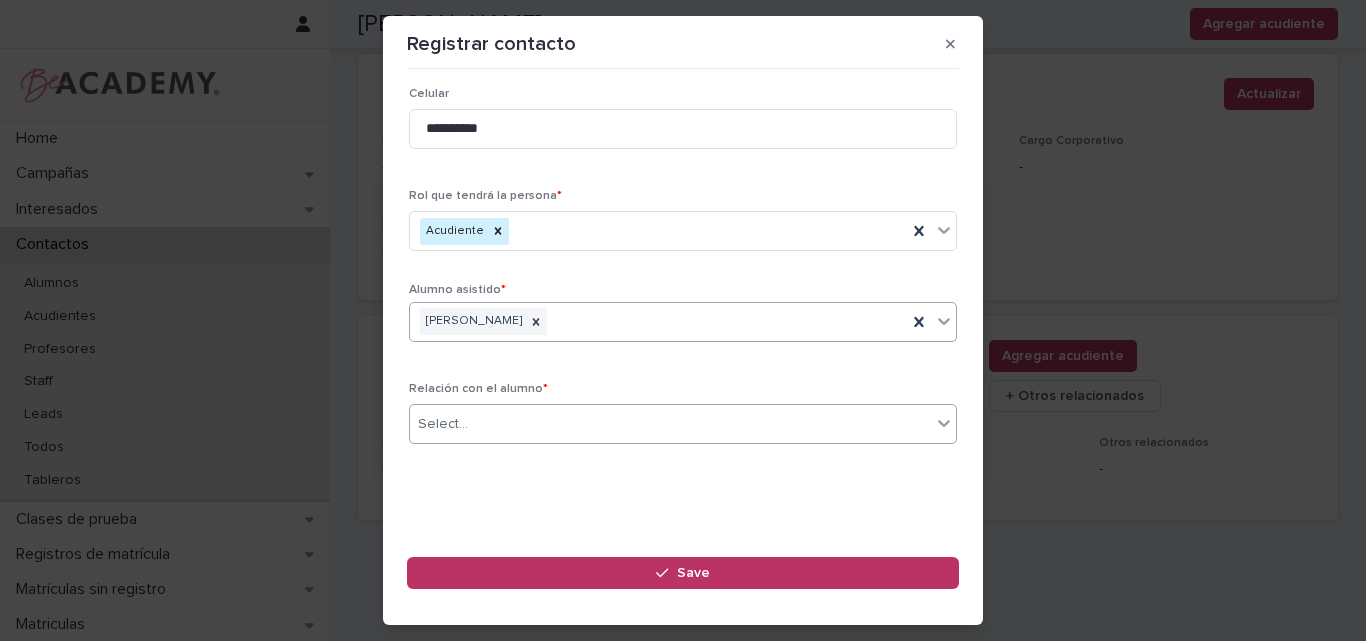click on "Select..." at bounding box center [670, 424] 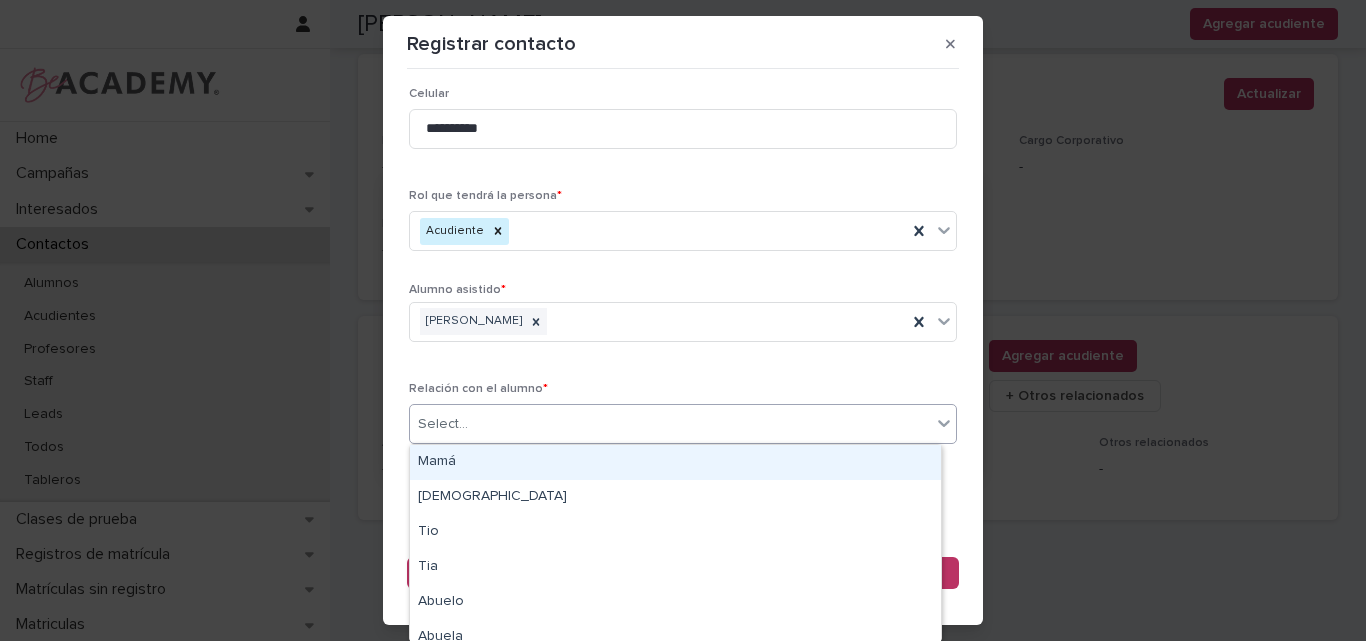 click on "Mamá" at bounding box center [675, 462] 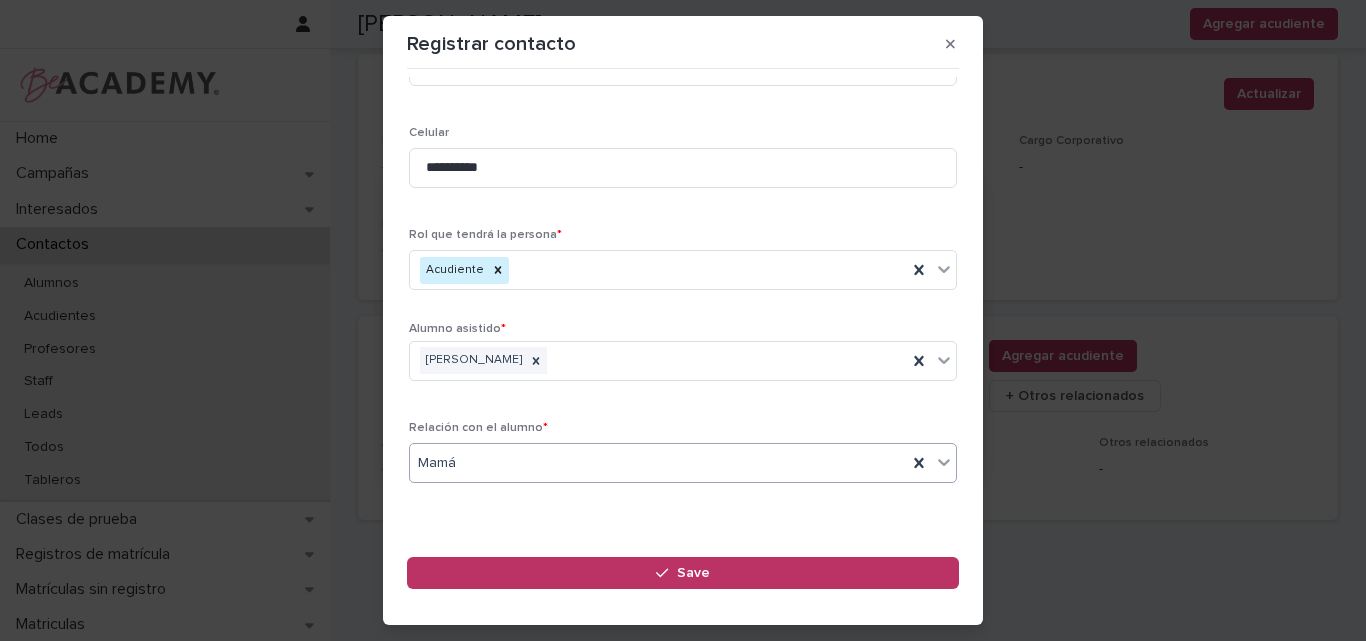 scroll, scrollTop: 422, scrollLeft: 0, axis: vertical 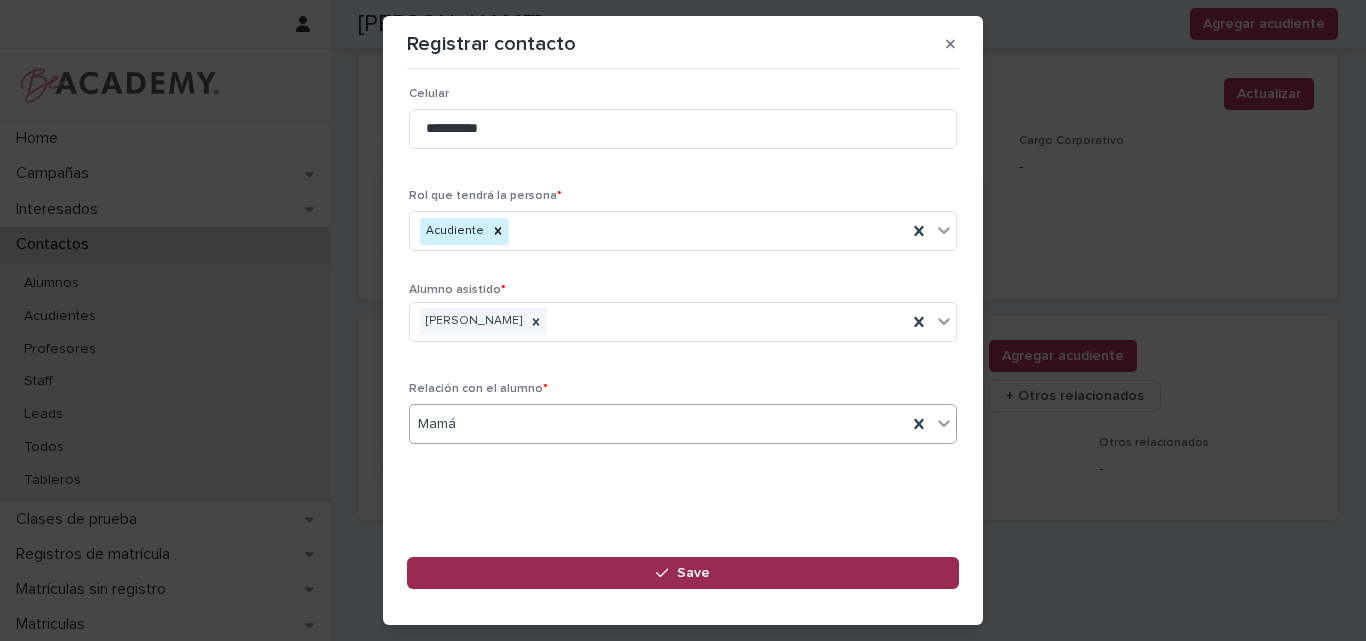 click 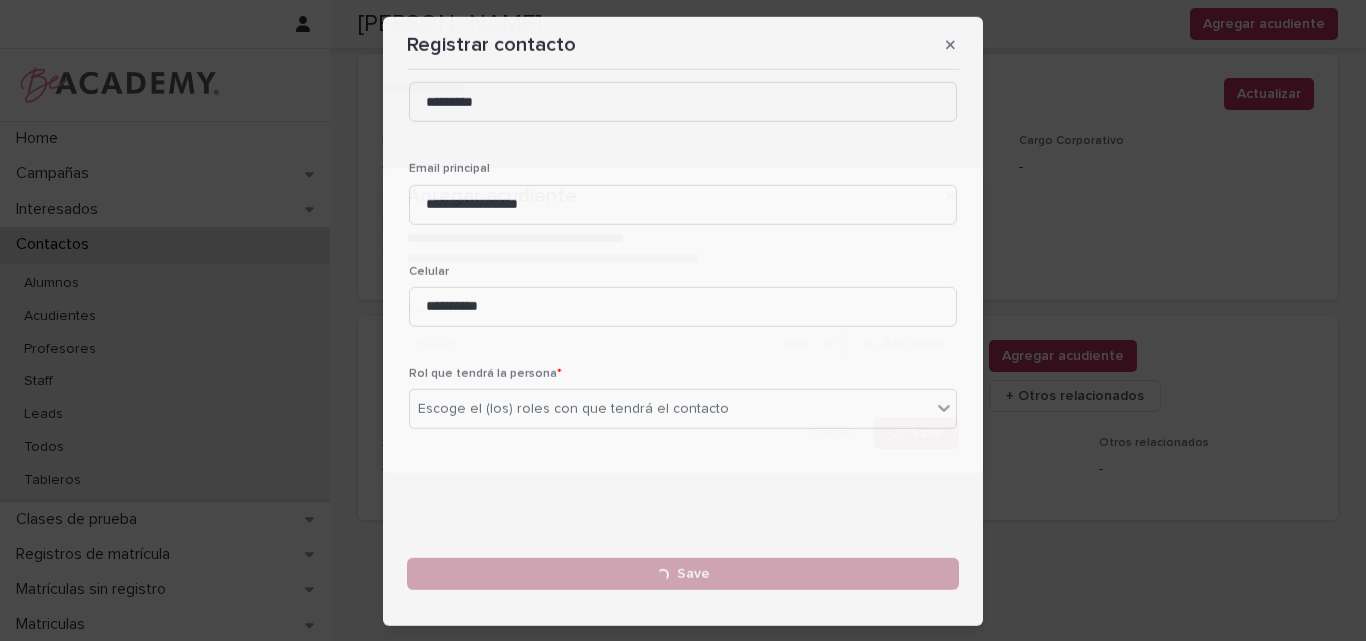 type 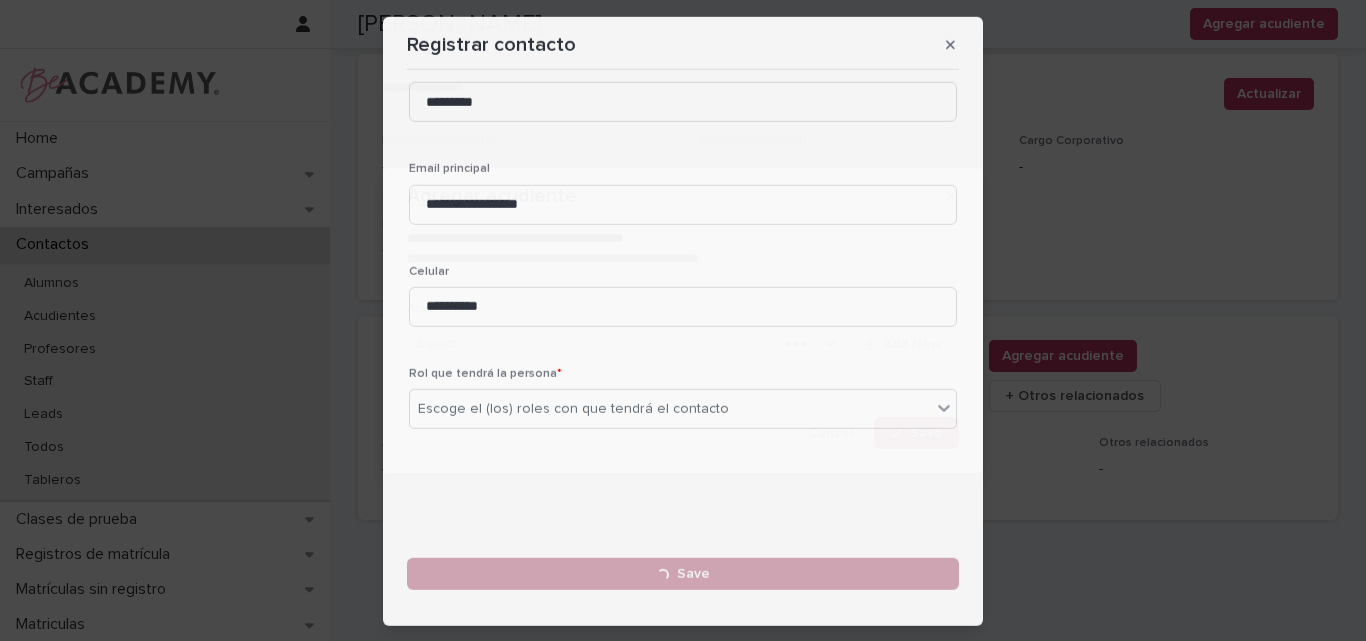 type 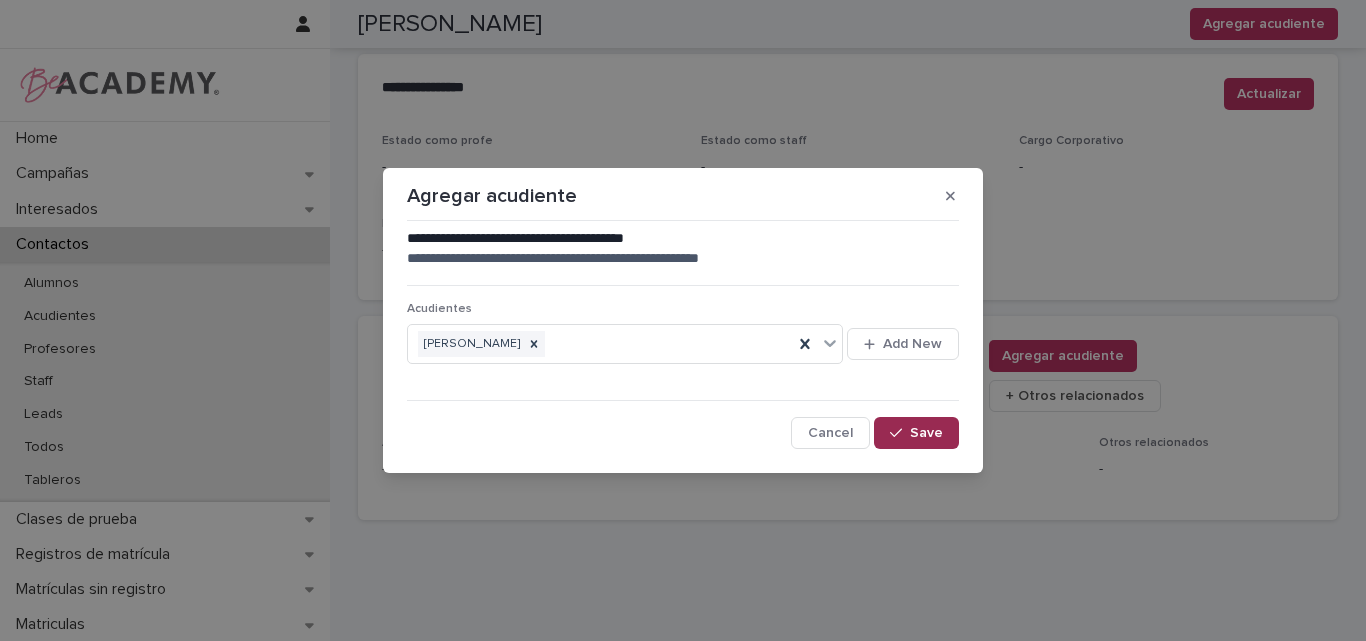 click on "Save" at bounding box center [916, 433] 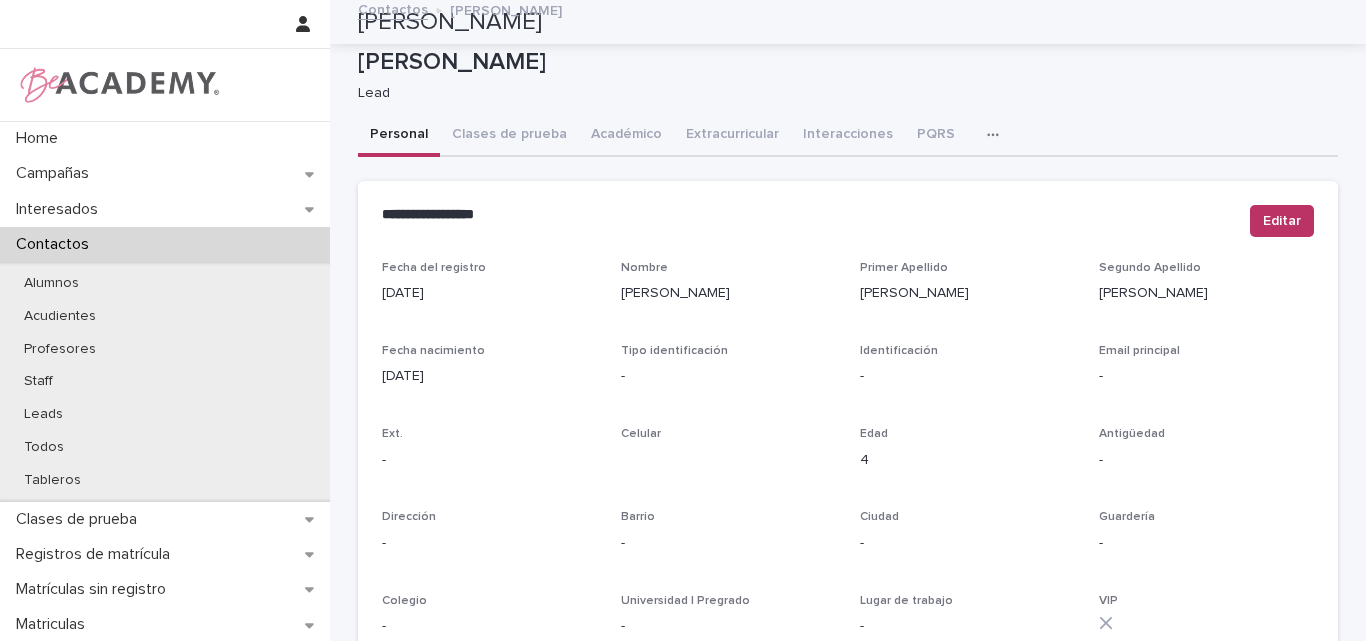 scroll, scrollTop: 0, scrollLeft: 0, axis: both 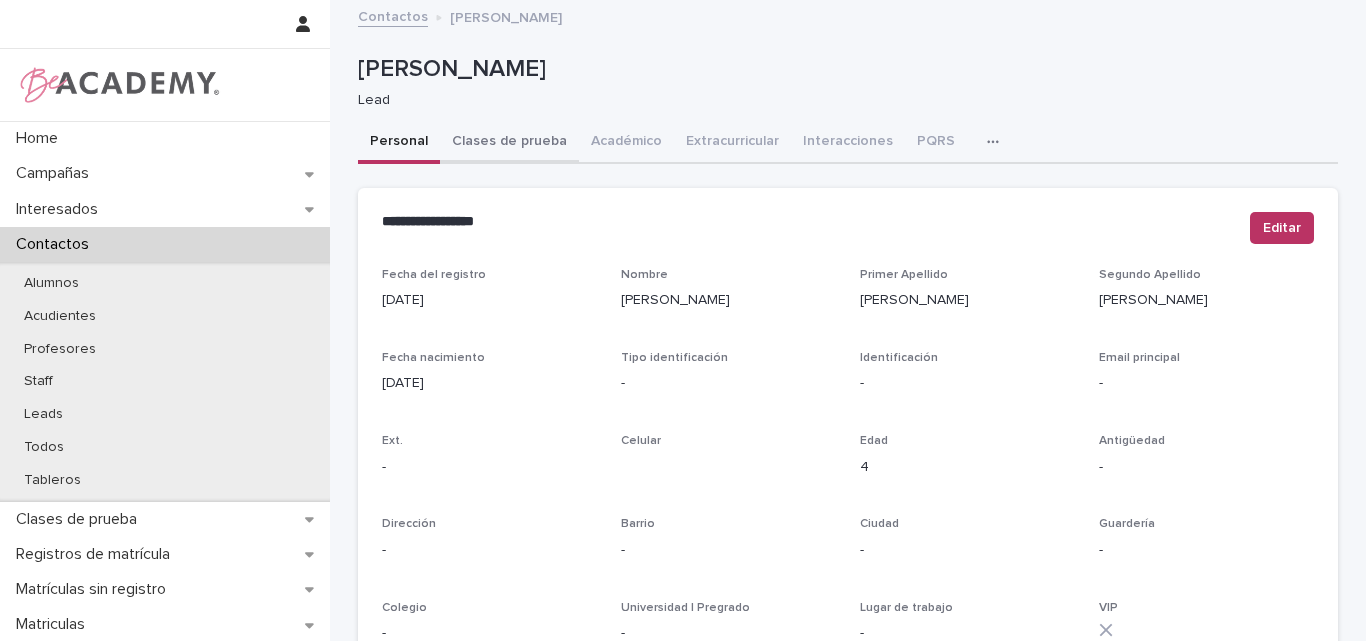 click on "Clases de prueba" at bounding box center [509, 143] 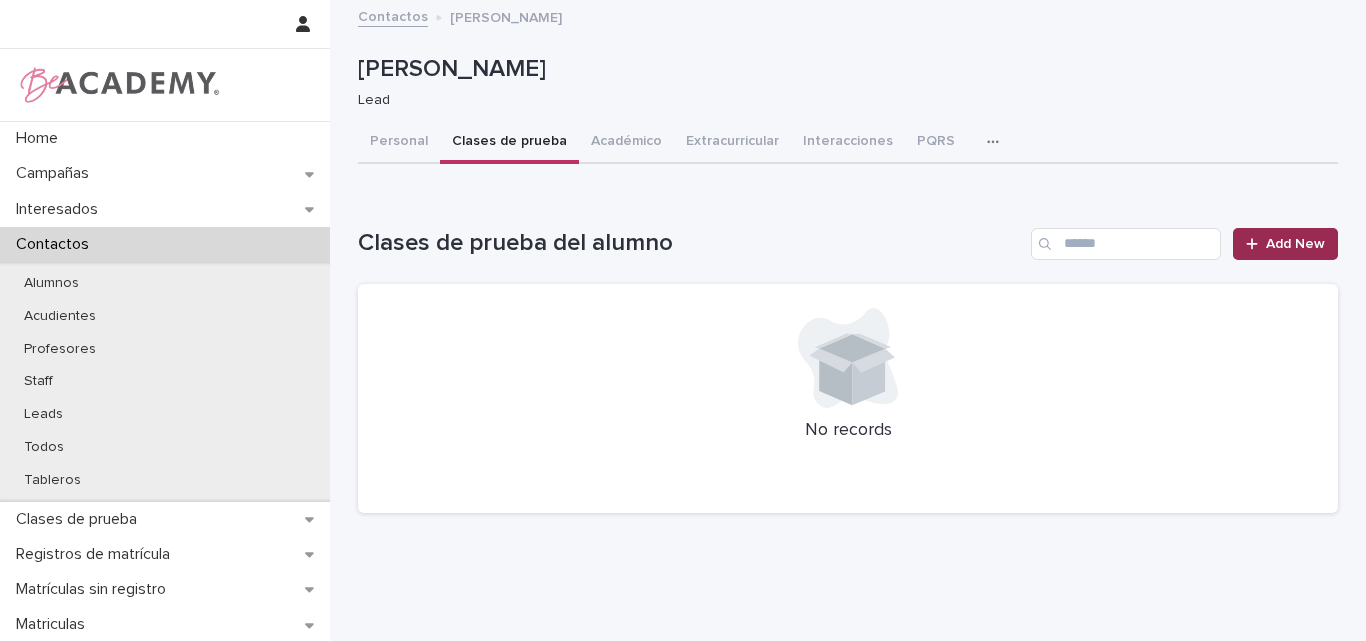 click on "Add New" at bounding box center (1285, 244) 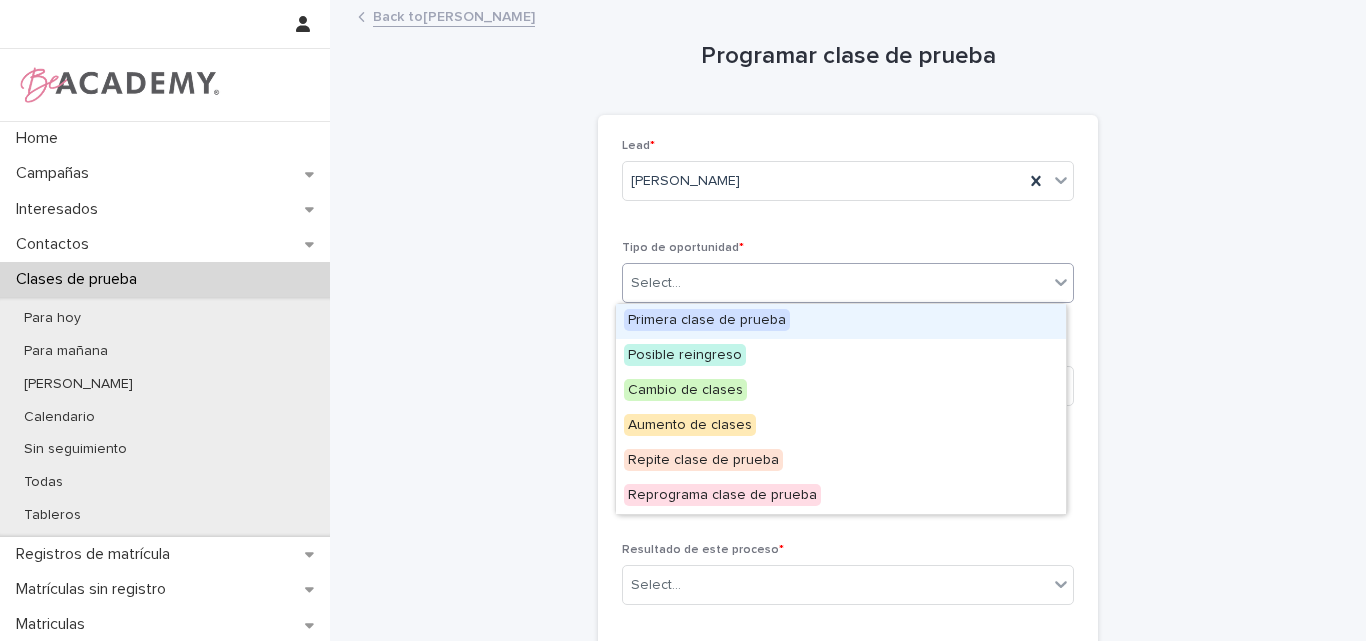 drag, startPoint x: 1028, startPoint y: 281, endPoint x: 965, endPoint y: 295, distance: 64.53681 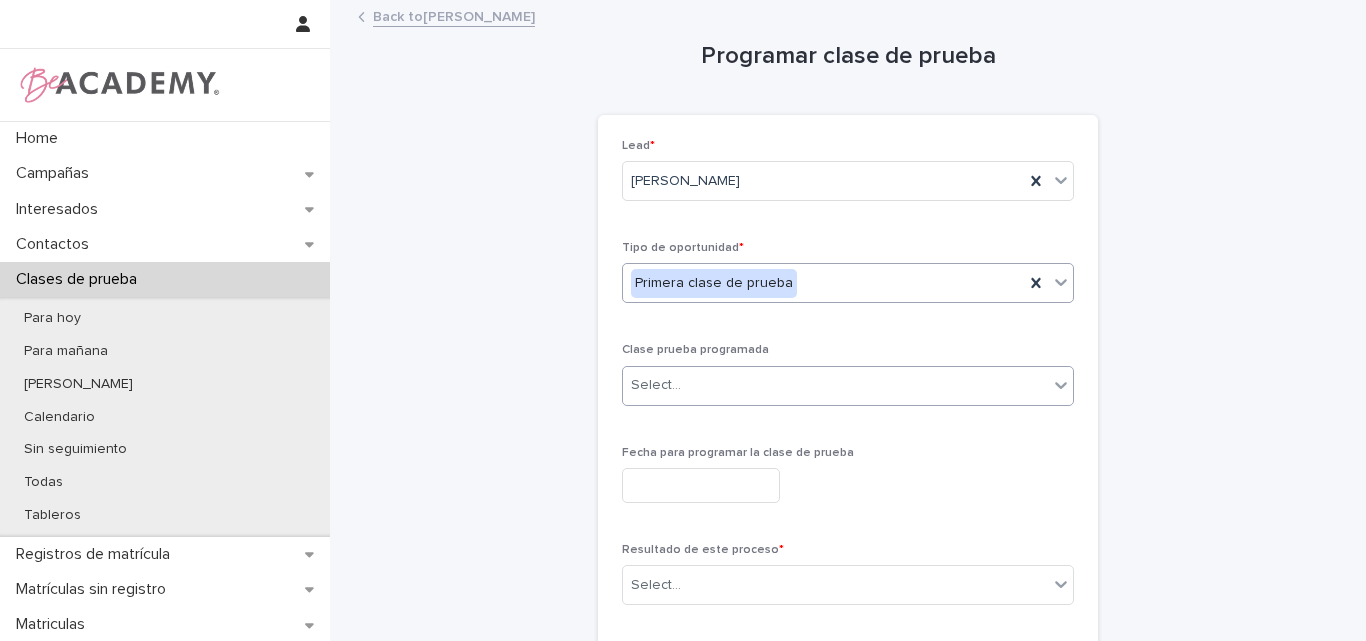 click on "Select..." at bounding box center [835, 385] 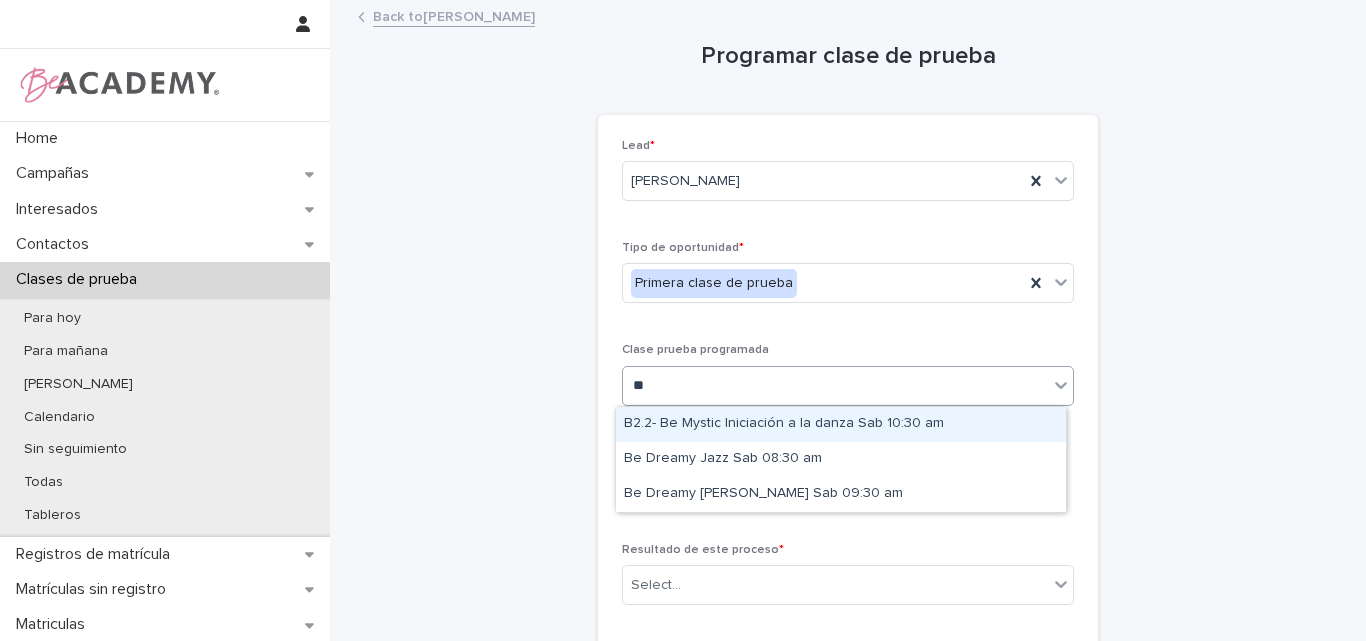 type on "***" 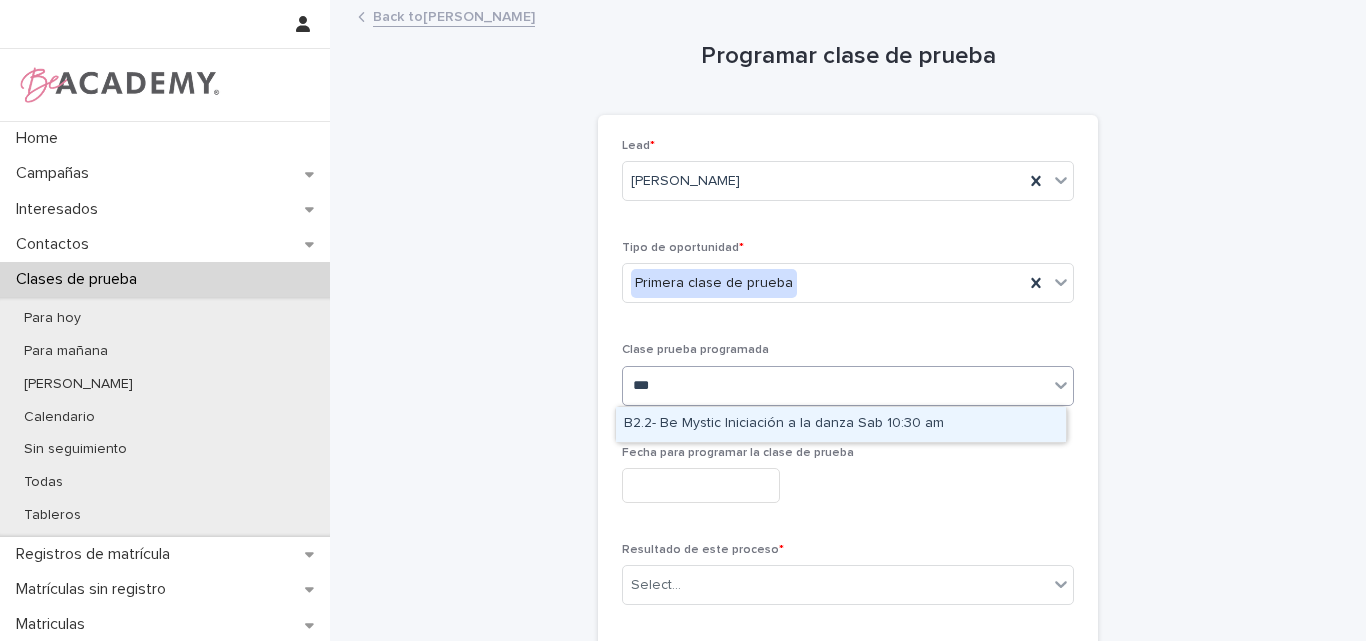 click on "B2.2- Be Mystic Iniciación a la danza Sab 10:30 am" at bounding box center (841, 424) 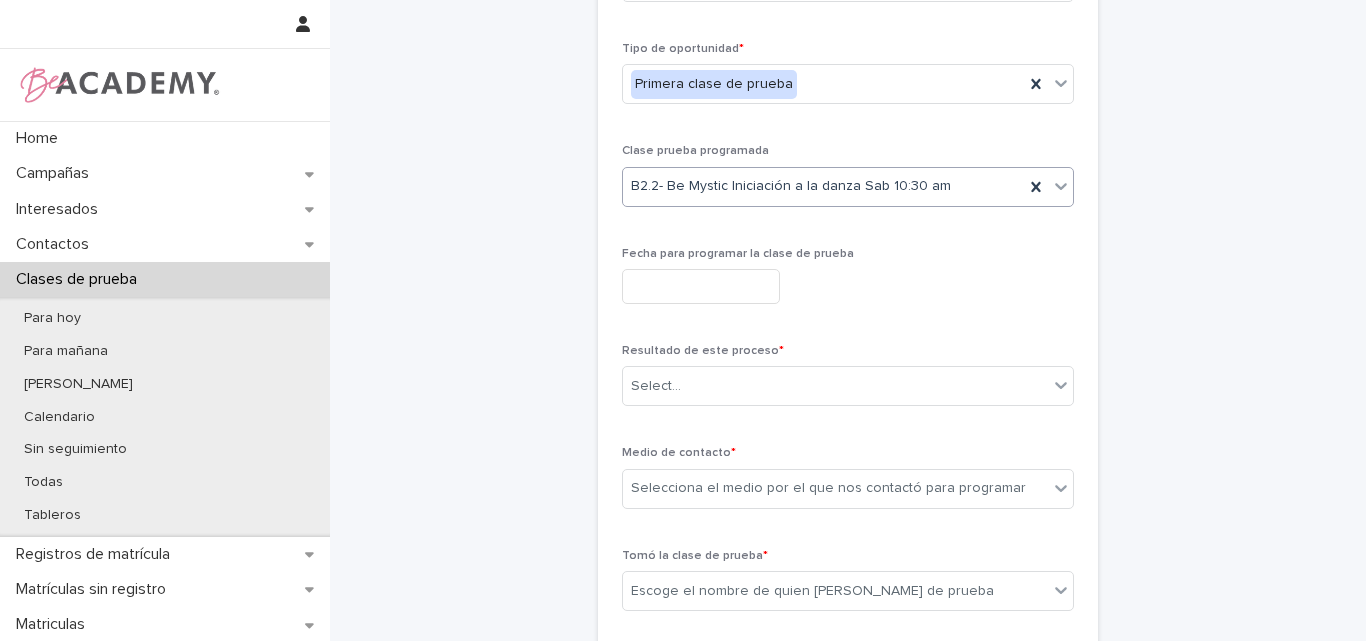 scroll, scrollTop: 200, scrollLeft: 0, axis: vertical 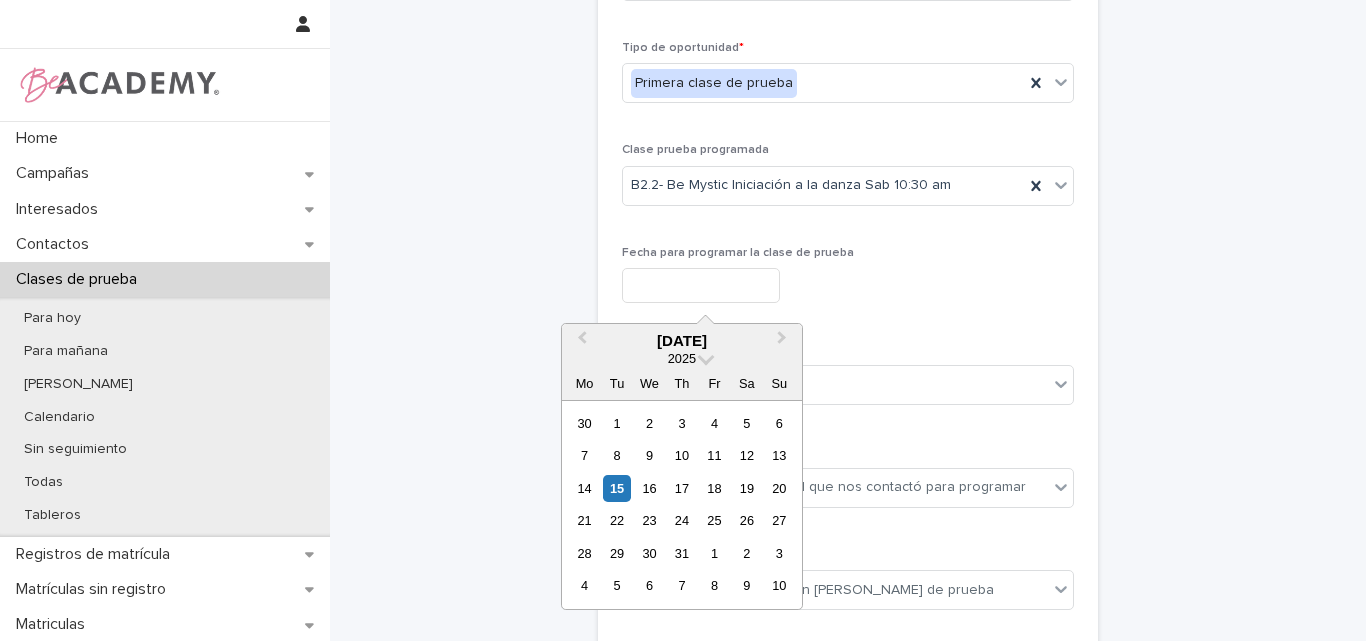 click at bounding box center [701, 285] 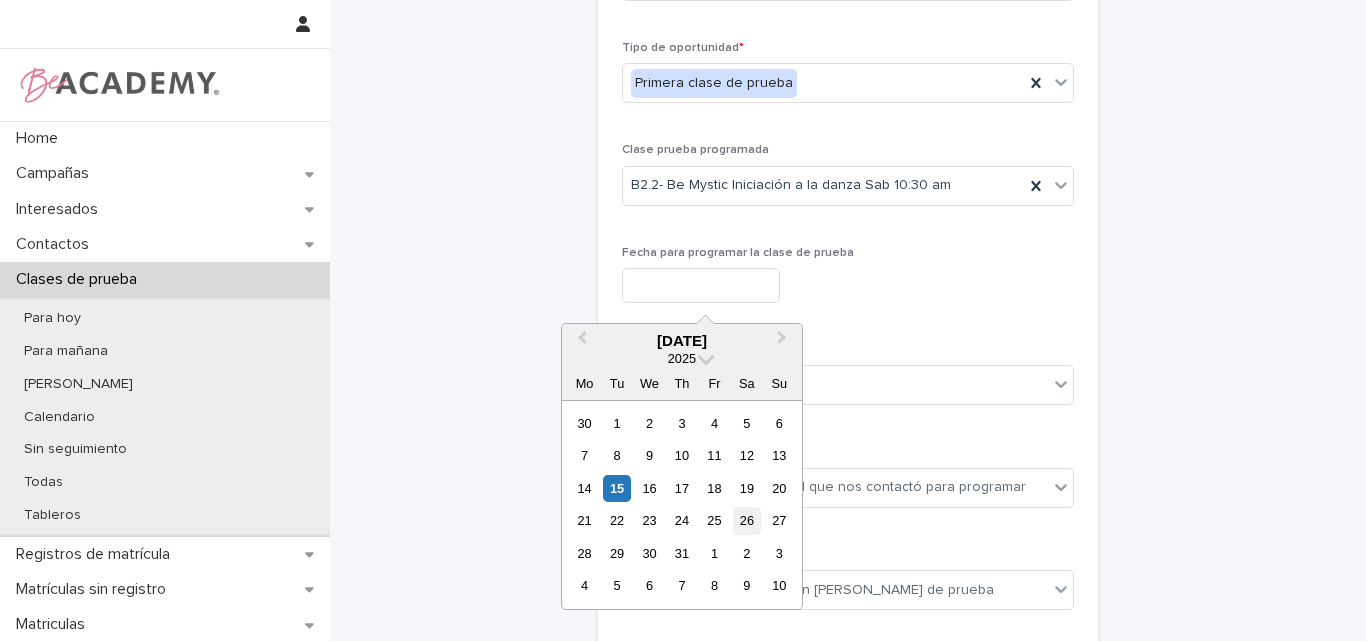 click on "26" at bounding box center [746, 520] 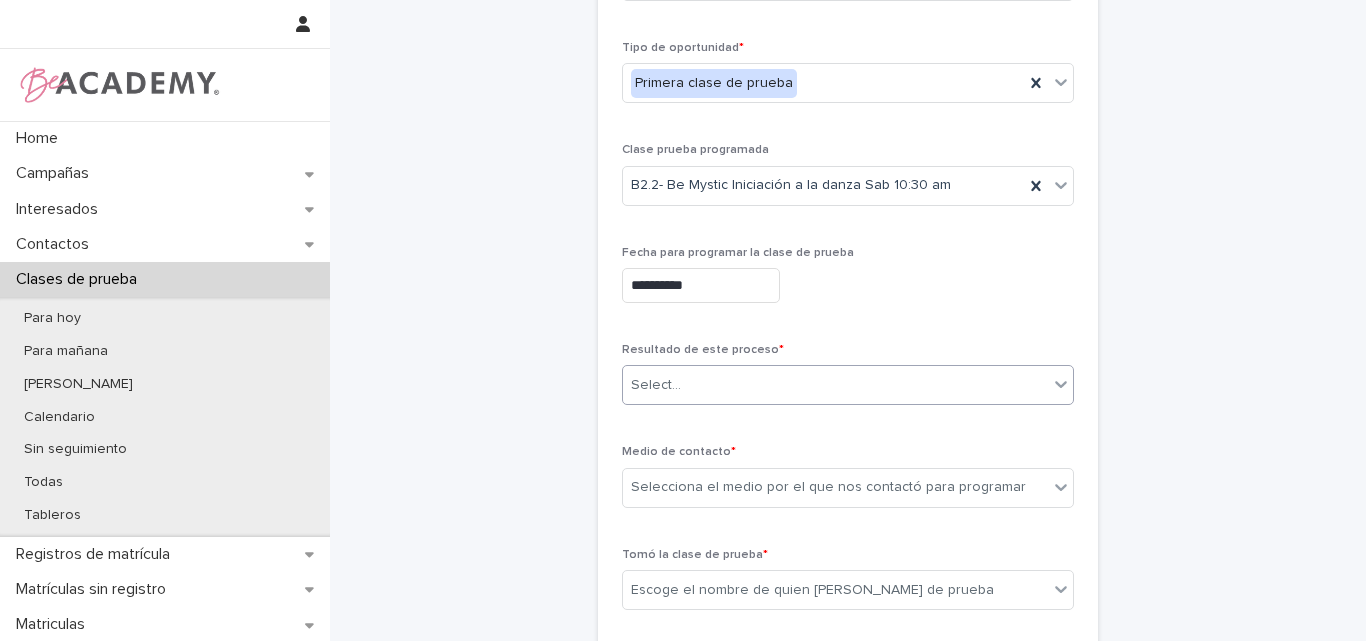 click on "Select..." at bounding box center (835, 385) 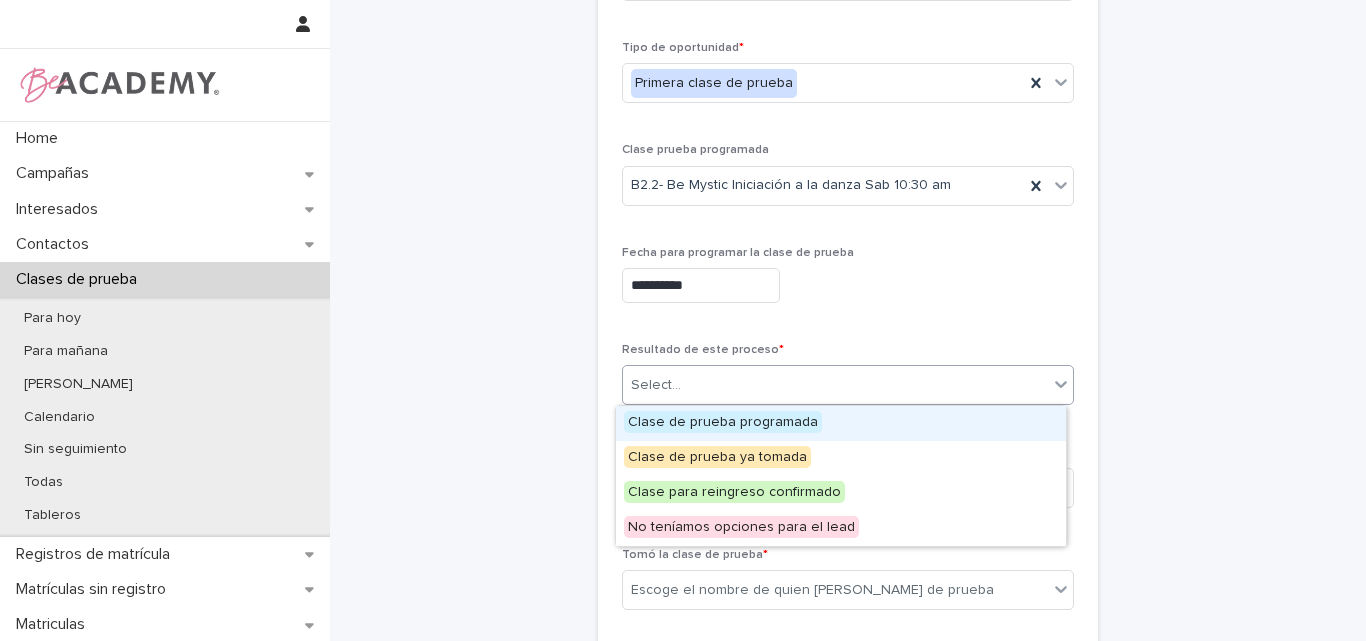 click on "Clase de prueba programada" at bounding box center (723, 422) 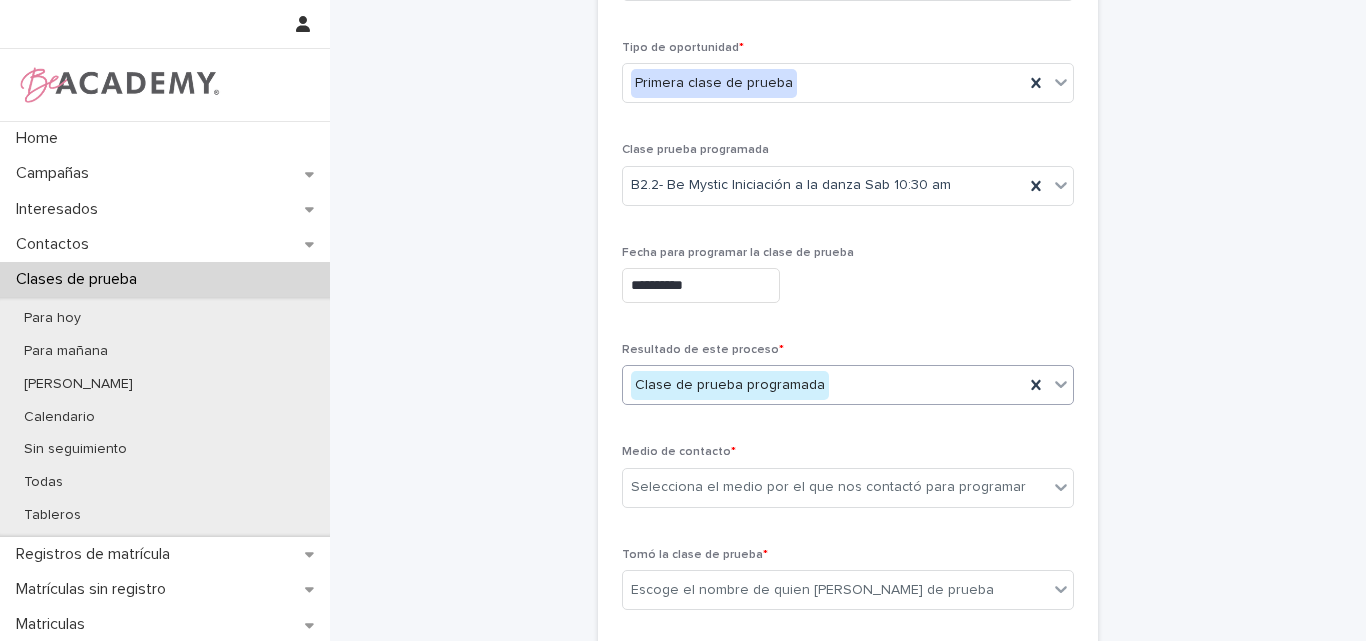 scroll, scrollTop: 300, scrollLeft: 0, axis: vertical 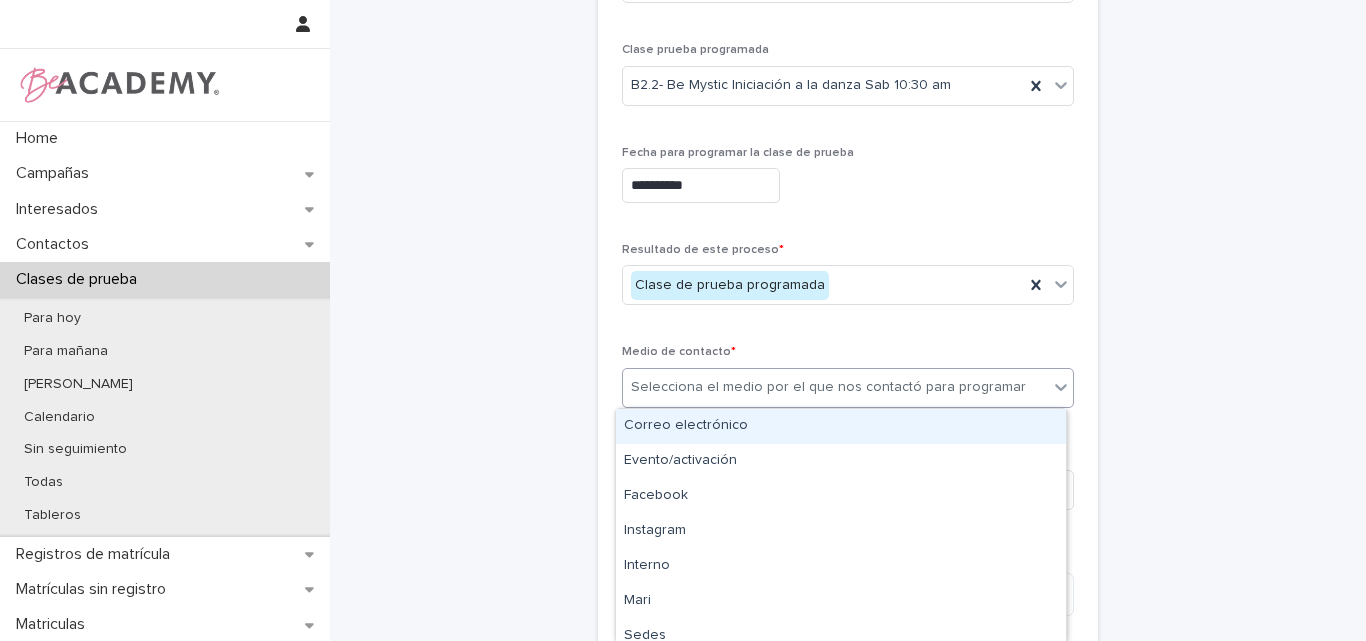 click on "Selecciona el medio por el que nos contactó para programar" at bounding box center (828, 387) 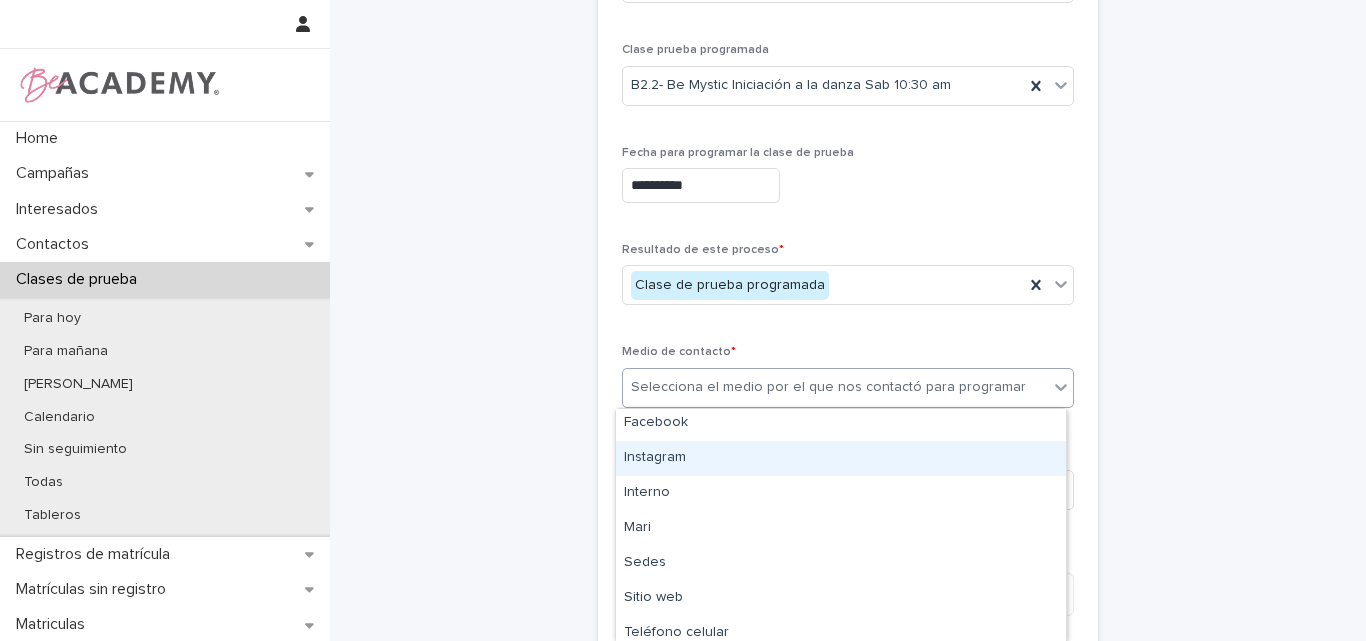 scroll, scrollTop: 100, scrollLeft: 0, axis: vertical 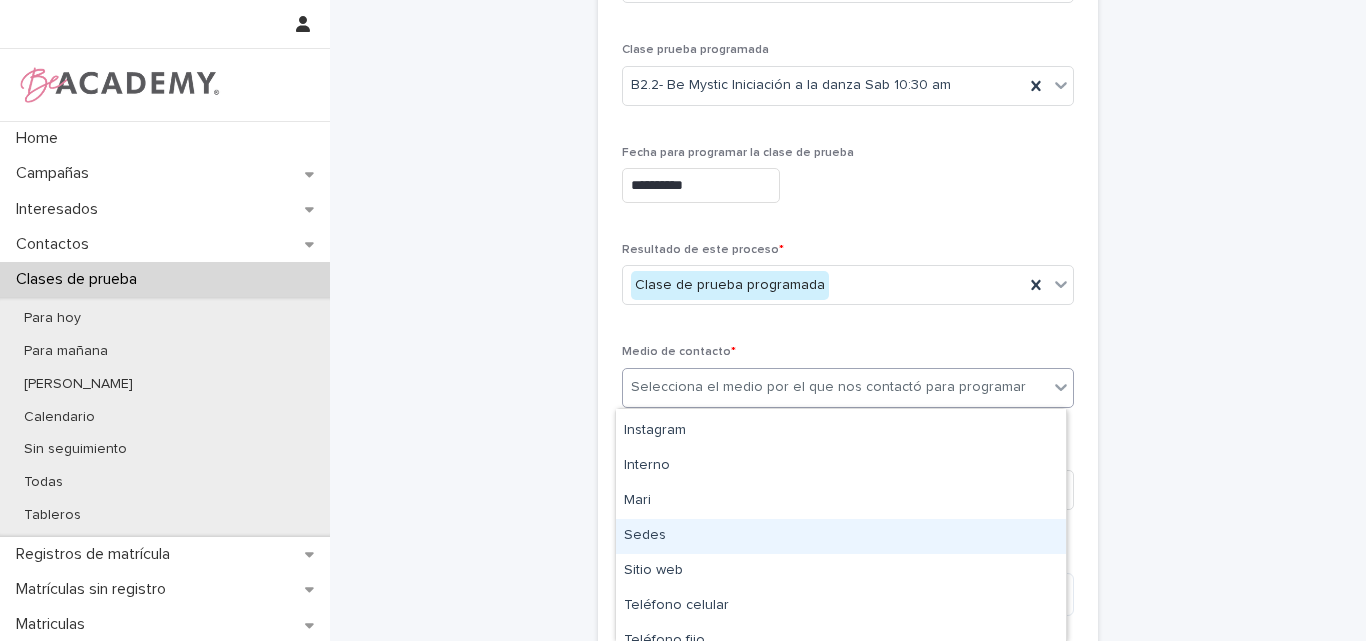 type on "*" 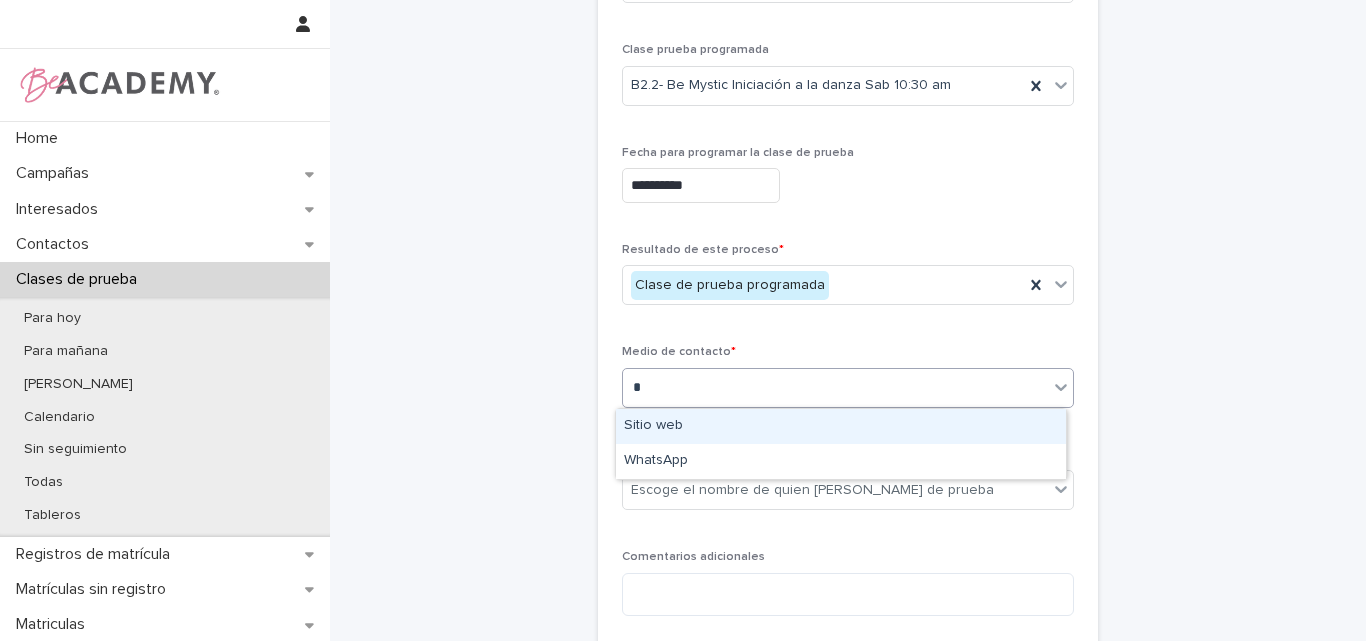 scroll, scrollTop: 0, scrollLeft: 0, axis: both 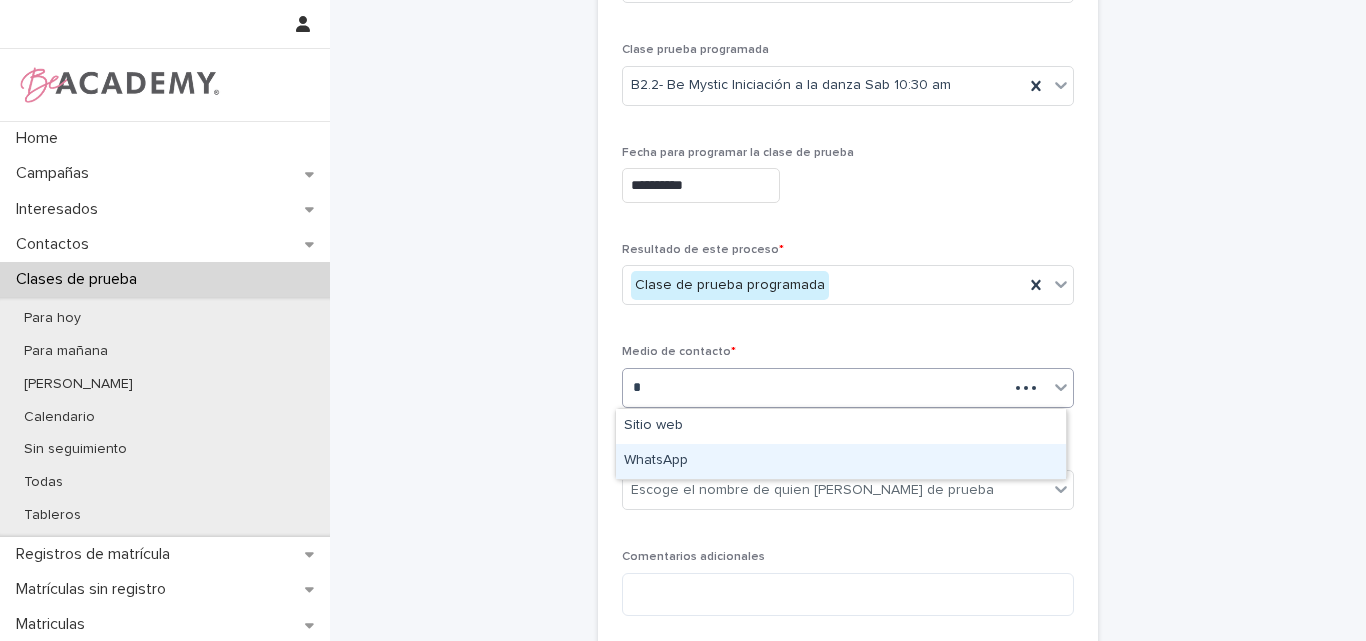 click on "WhatsApp" at bounding box center (841, 461) 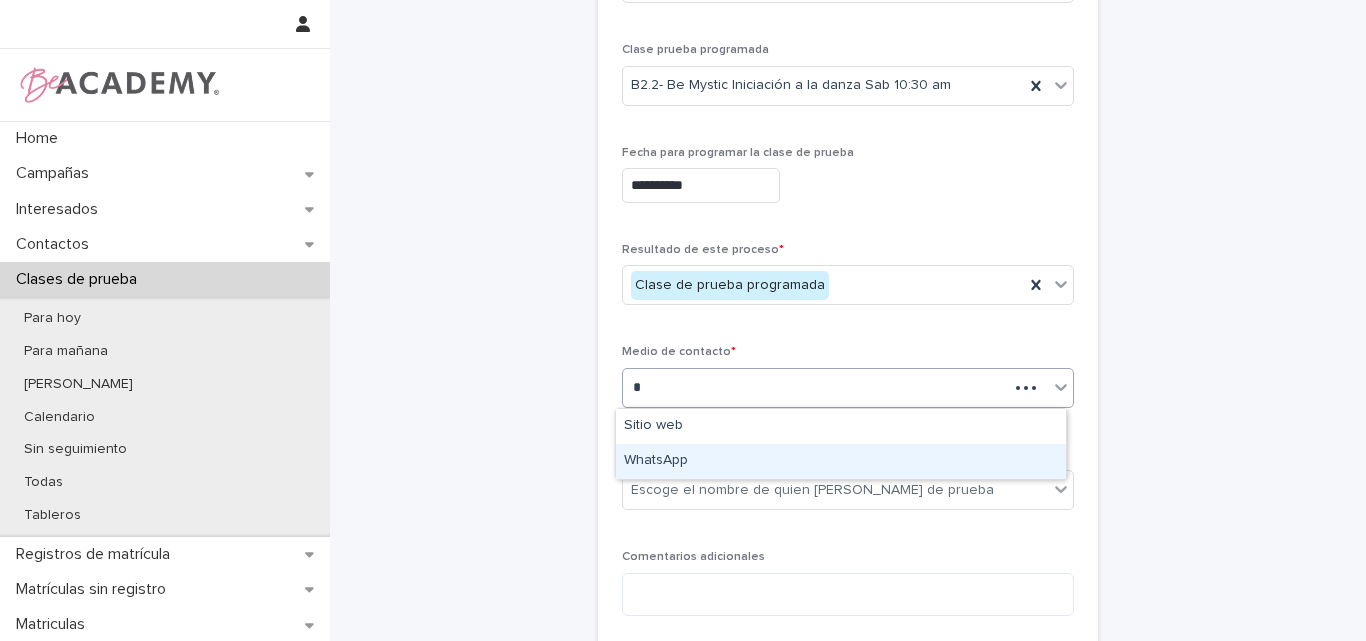 type 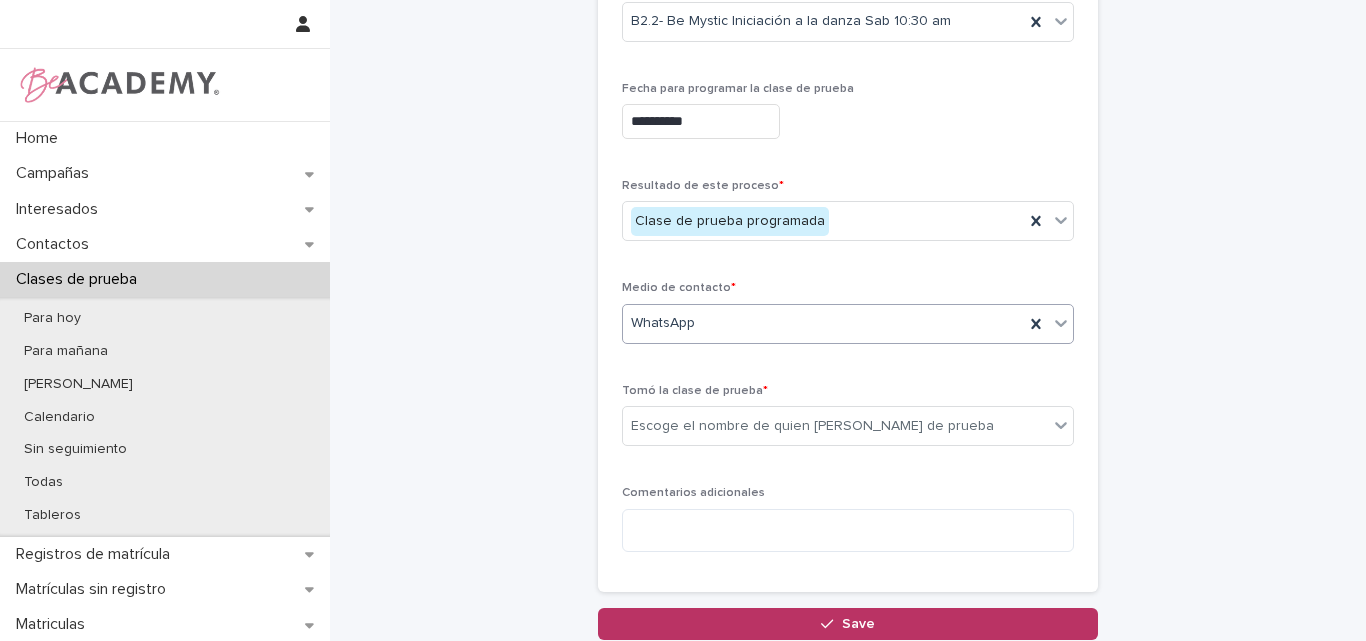 scroll, scrollTop: 400, scrollLeft: 0, axis: vertical 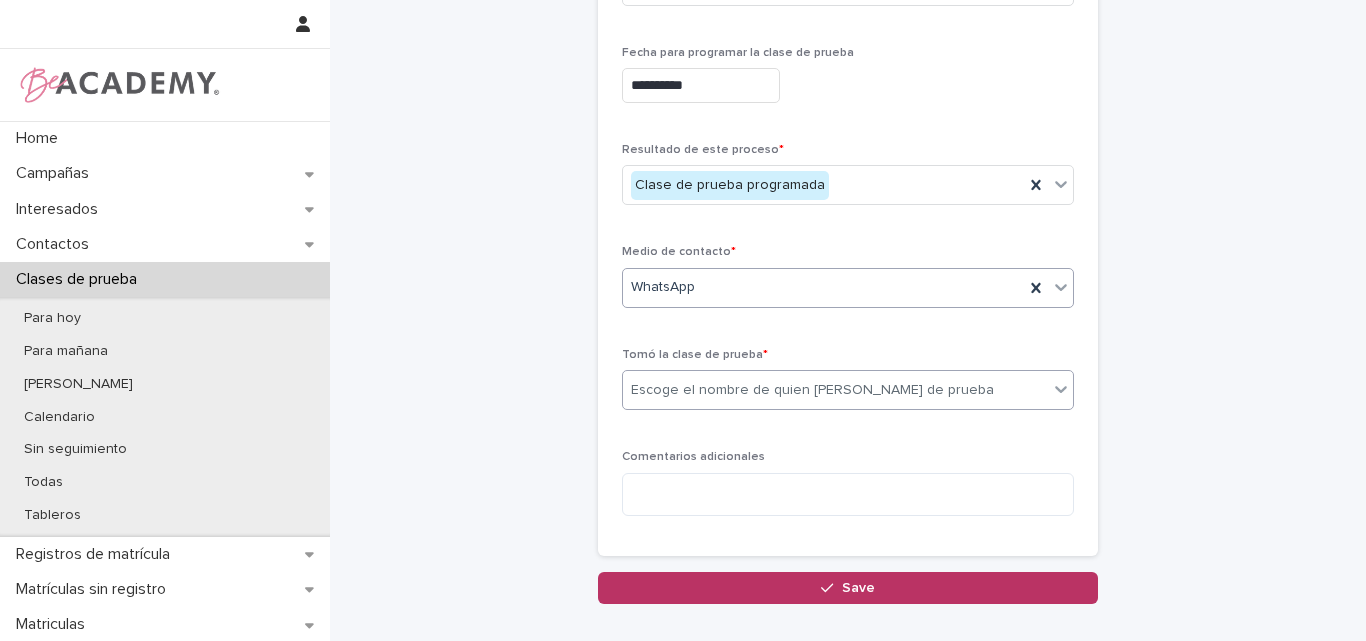 click on "Escoge el nombre de quien [PERSON_NAME] de prueba" at bounding box center [812, 390] 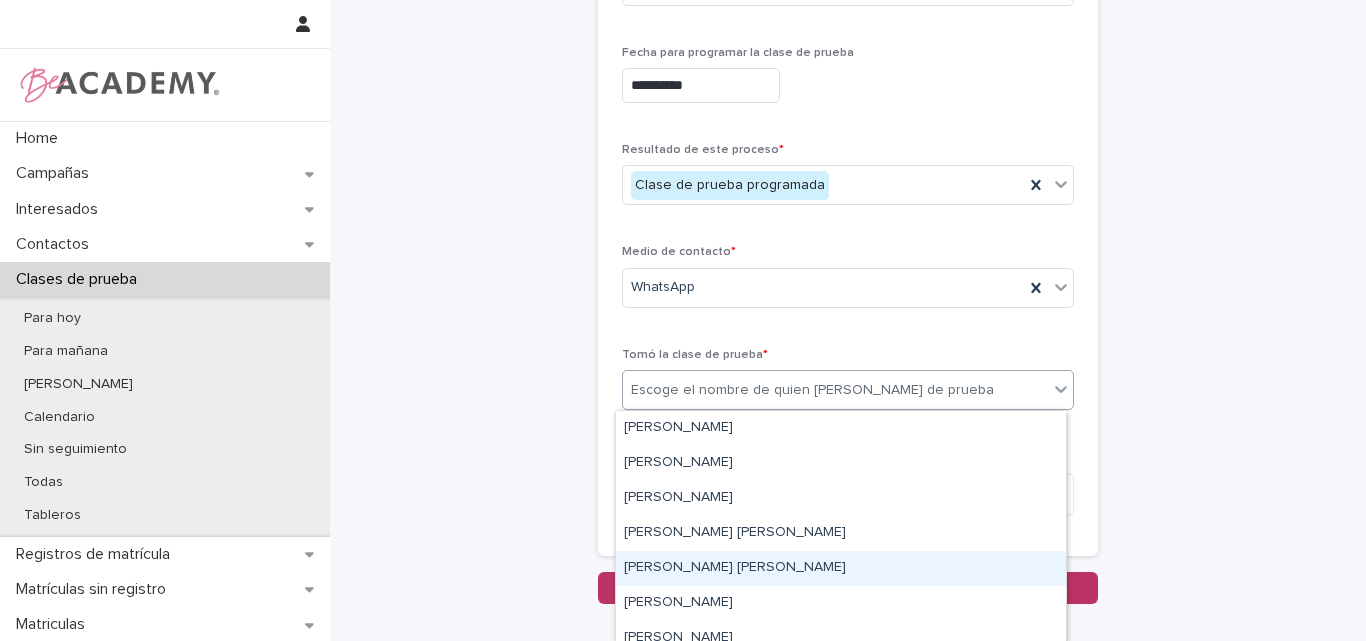 click on "[PERSON_NAME] [PERSON_NAME]" at bounding box center (841, 568) 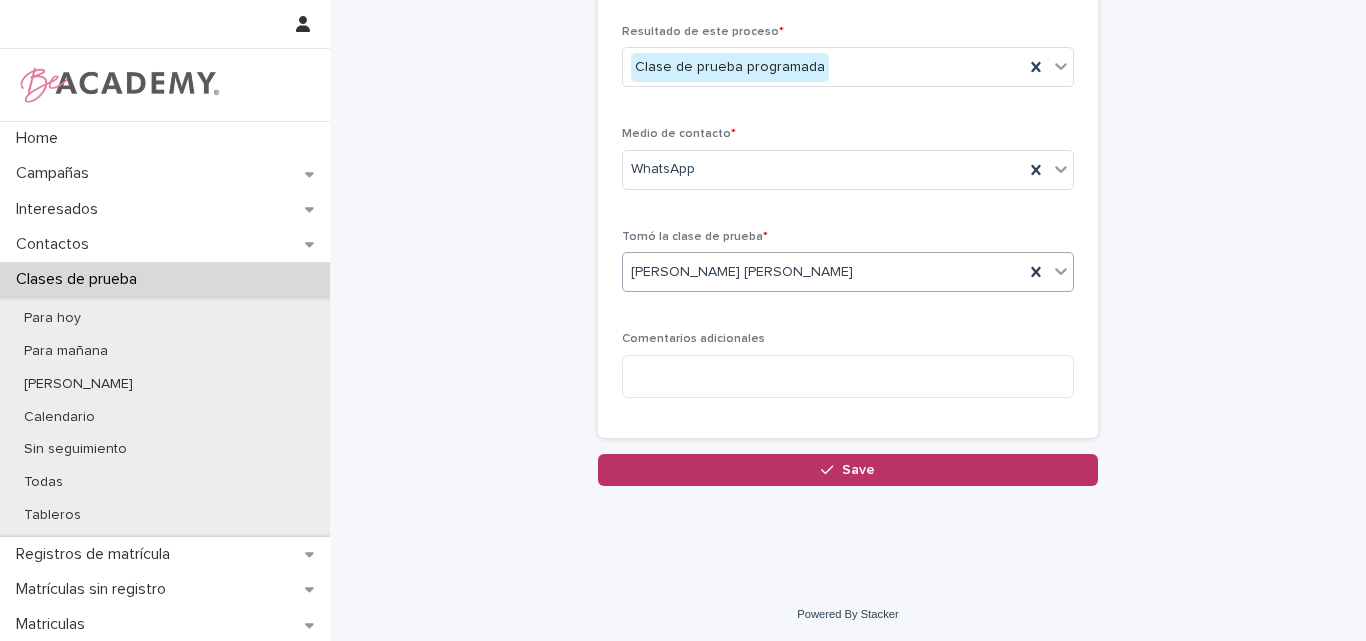 scroll, scrollTop: 519, scrollLeft: 0, axis: vertical 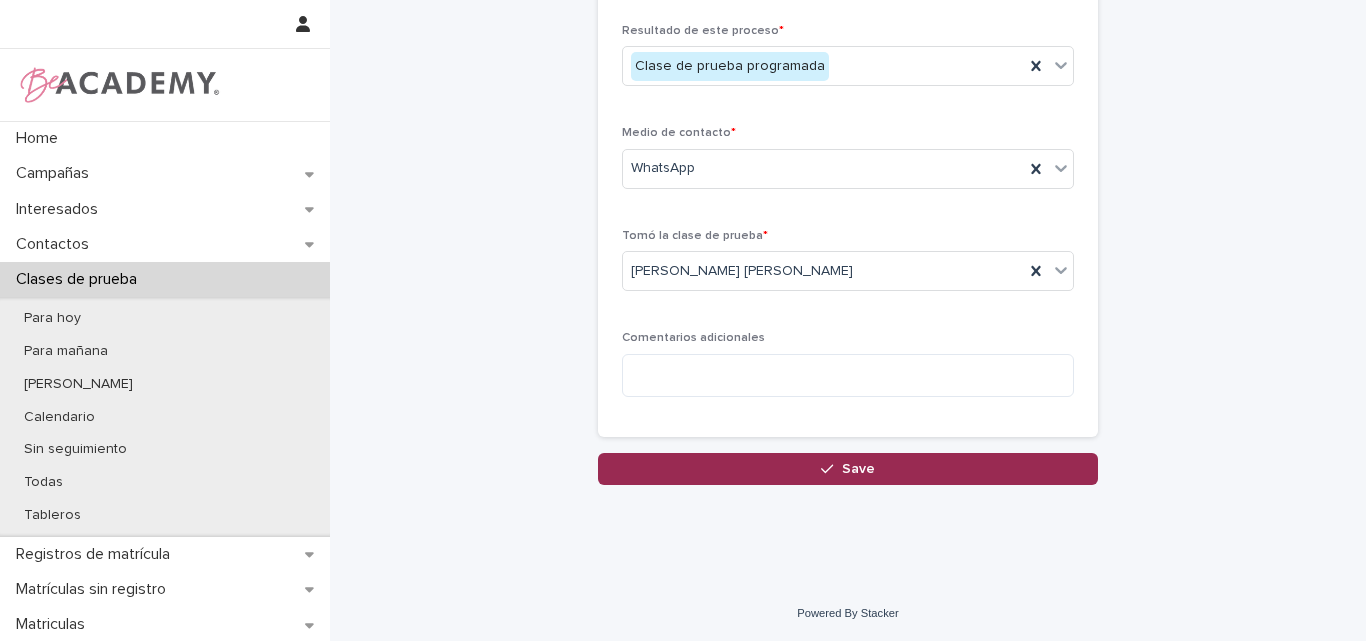 click on "Save" at bounding box center [858, 469] 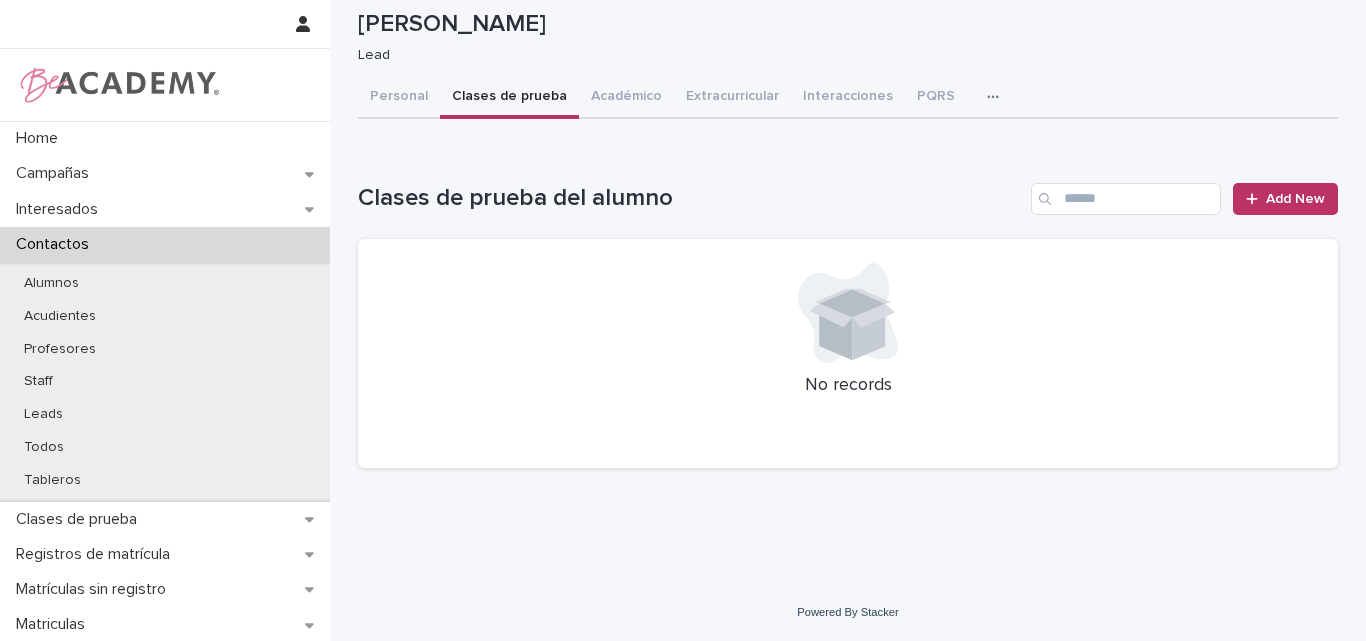 scroll, scrollTop: 0, scrollLeft: 0, axis: both 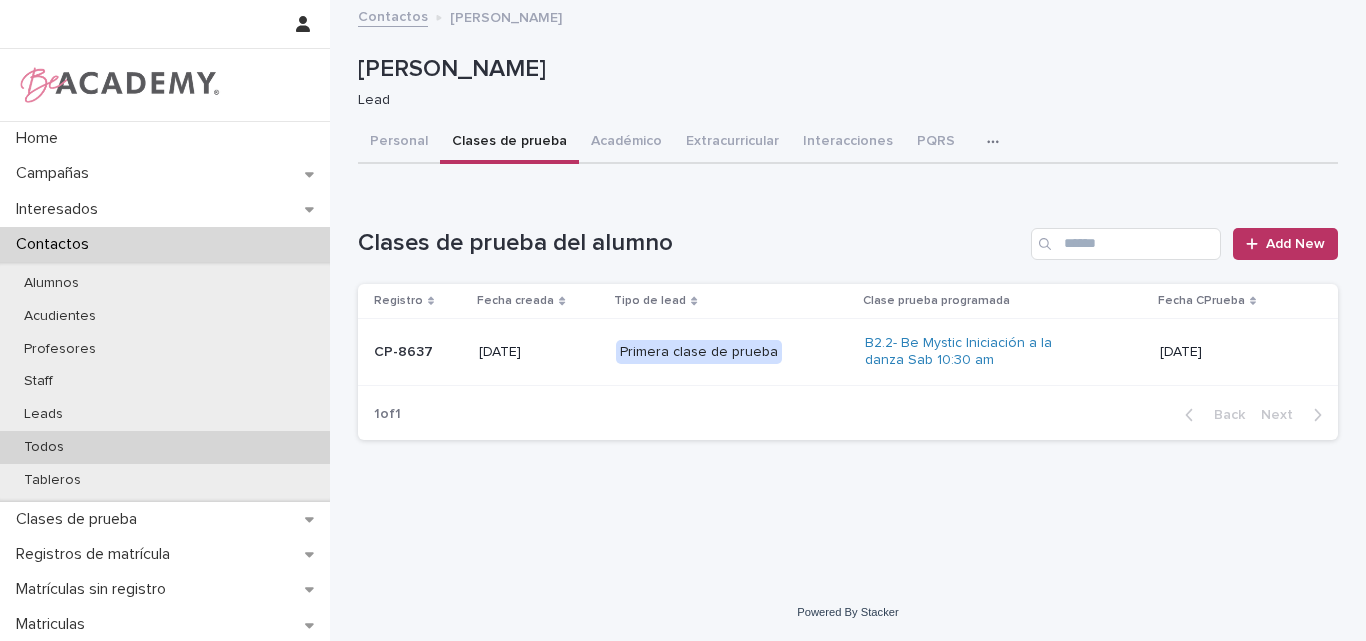 click on "Todos" at bounding box center (165, 447) 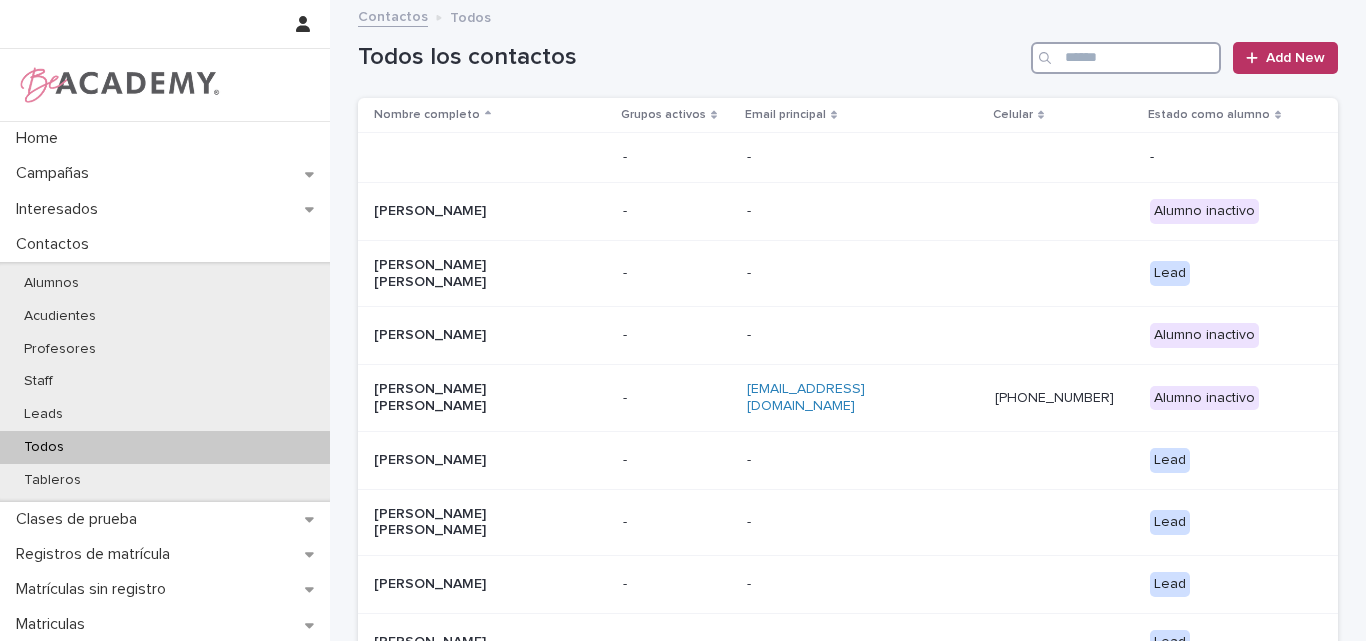 click at bounding box center (1126, 58) 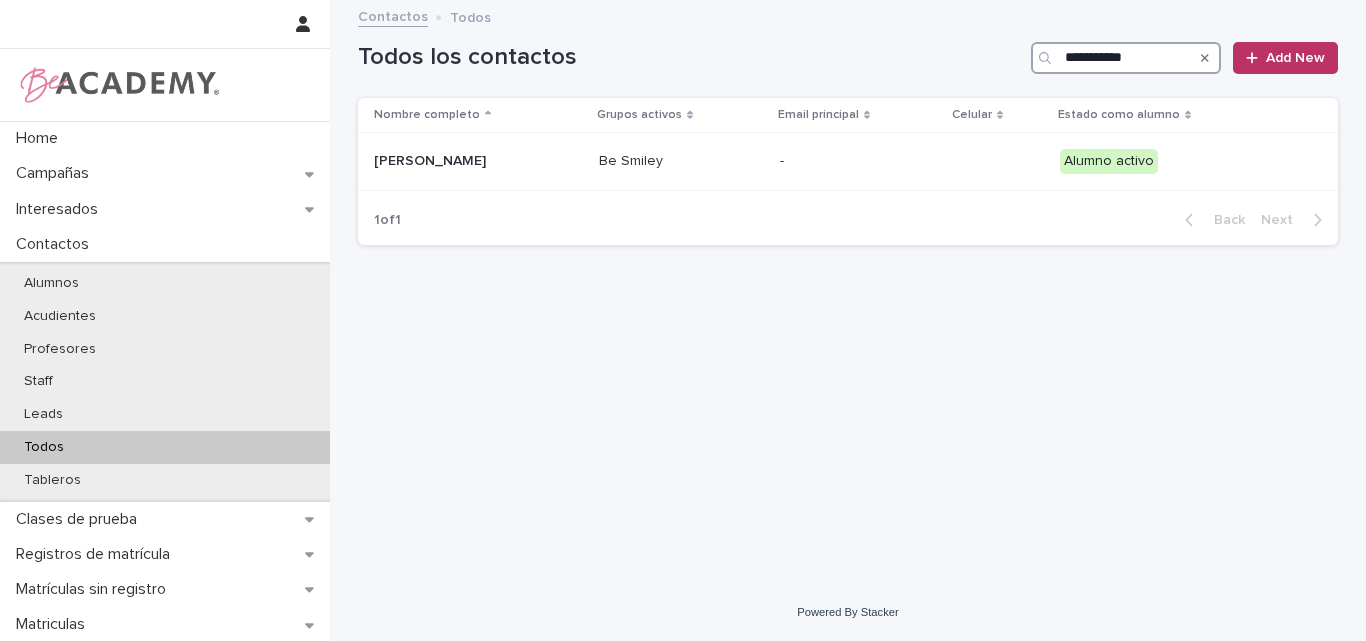 type on "**********" 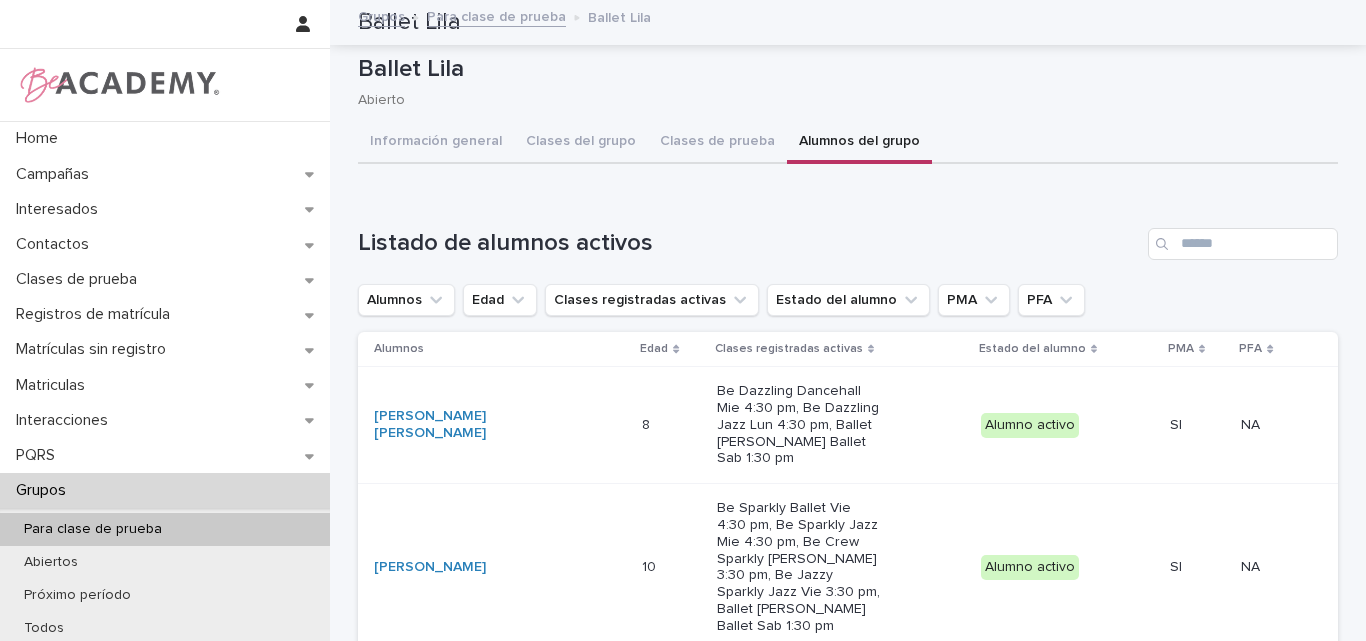 scroll, scrollTop: 0, scrollLeft: 0, axis: both 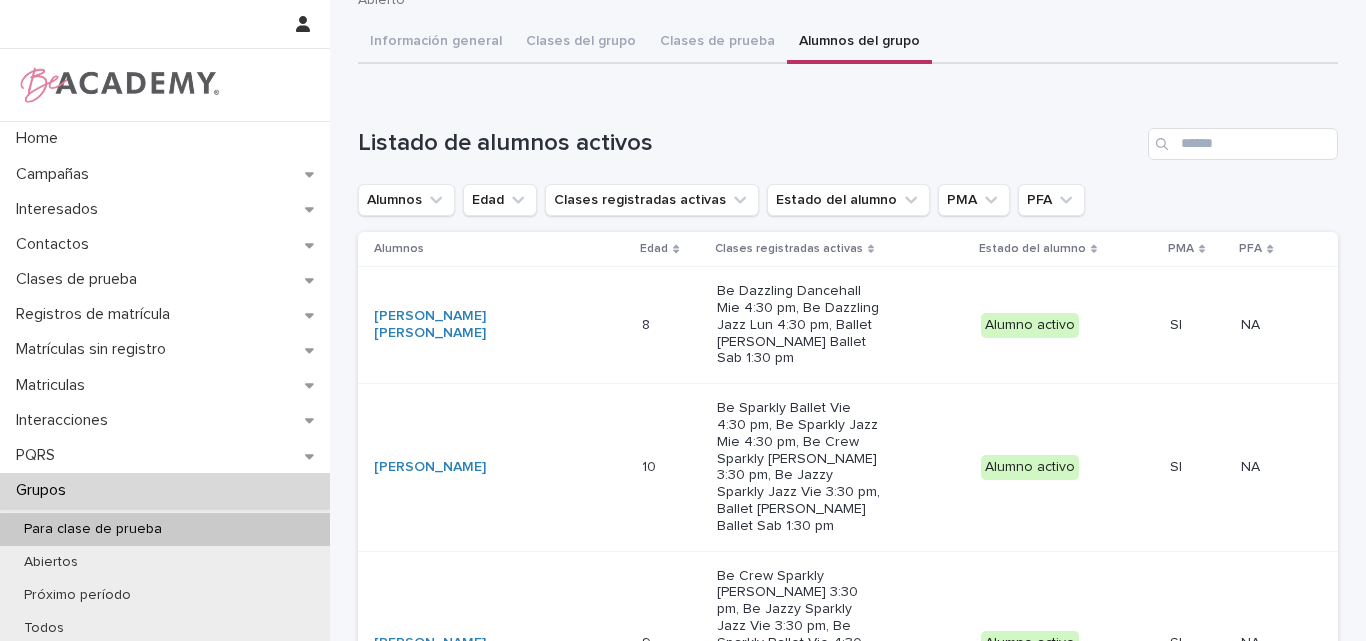 click on "Para clase de prueba" at bounding box center [93, 529] 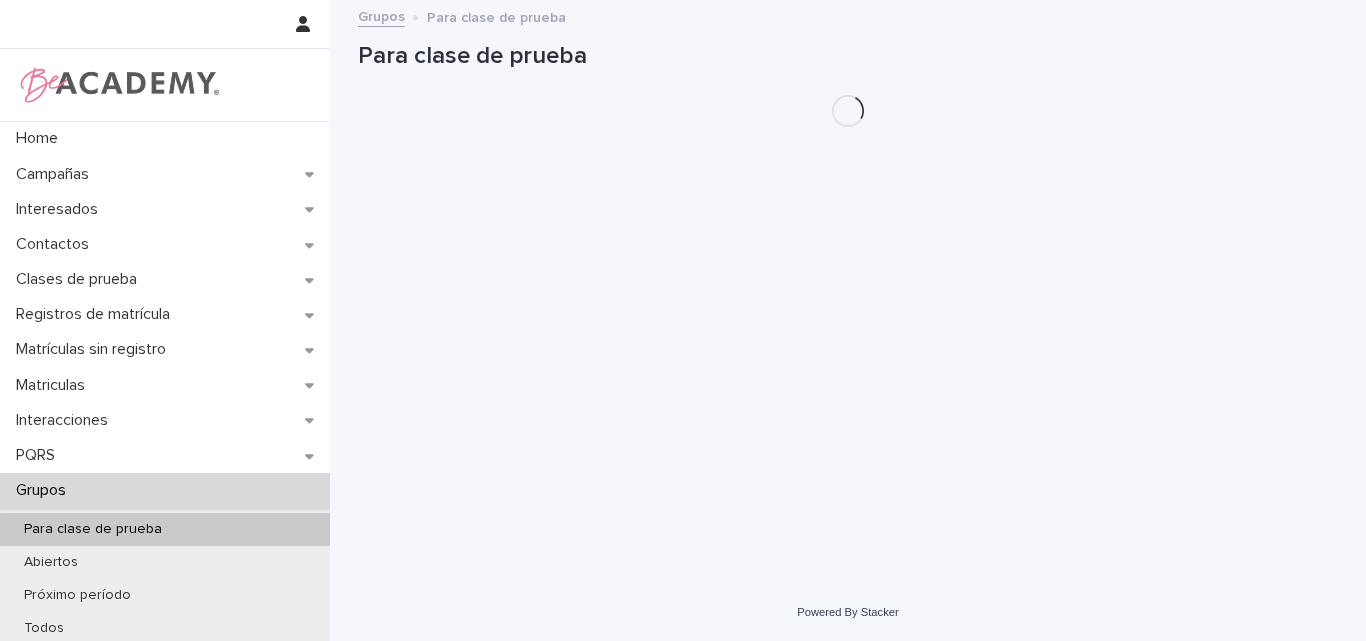 scroll, scrollTop: 0, scrollLeft: 0, axis: both 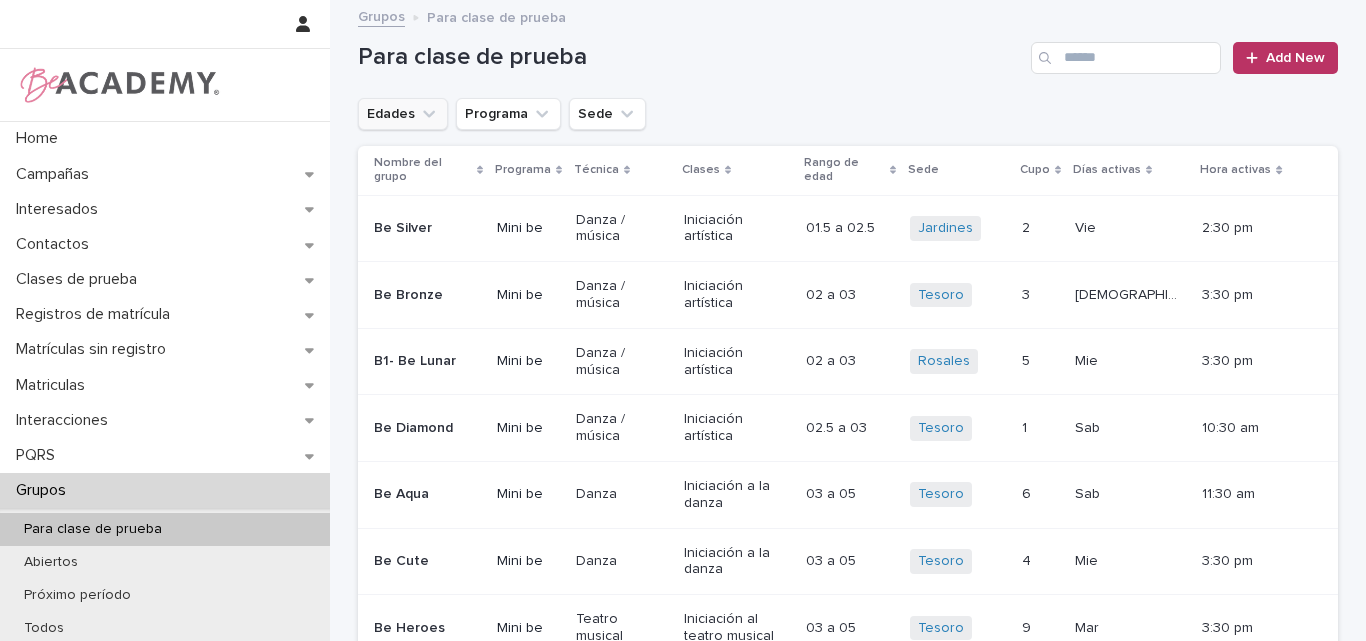 click 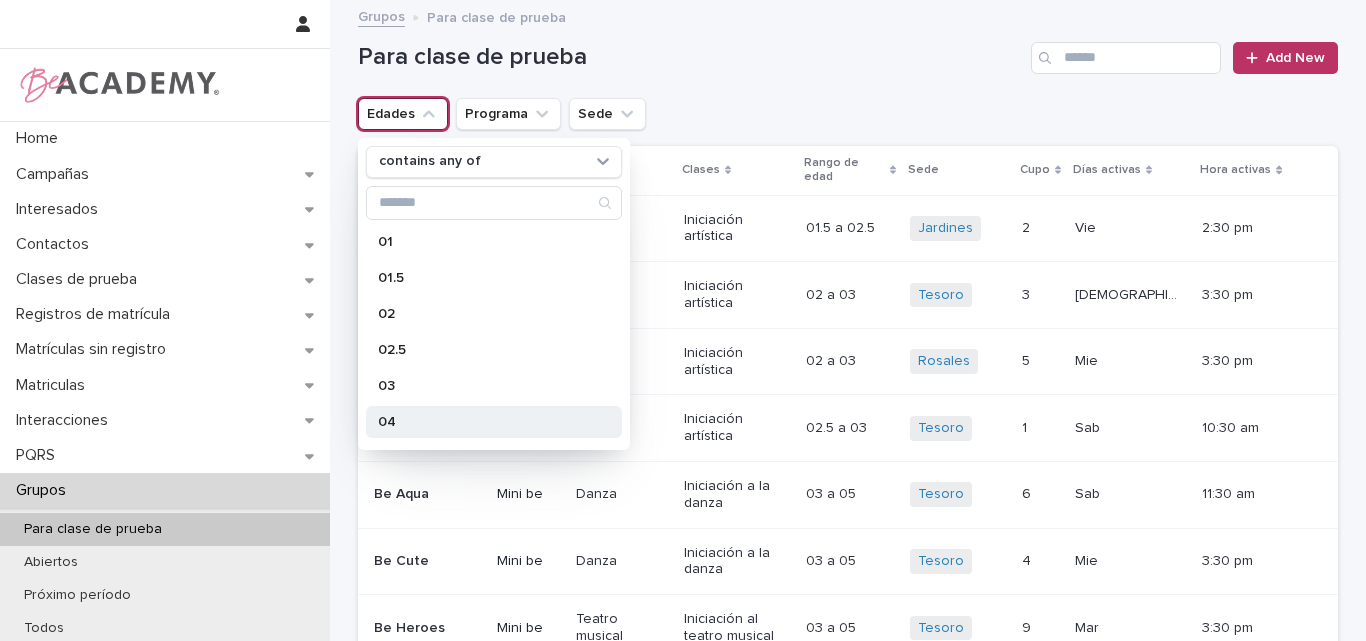click on "04" at bounding box center [494, 422] 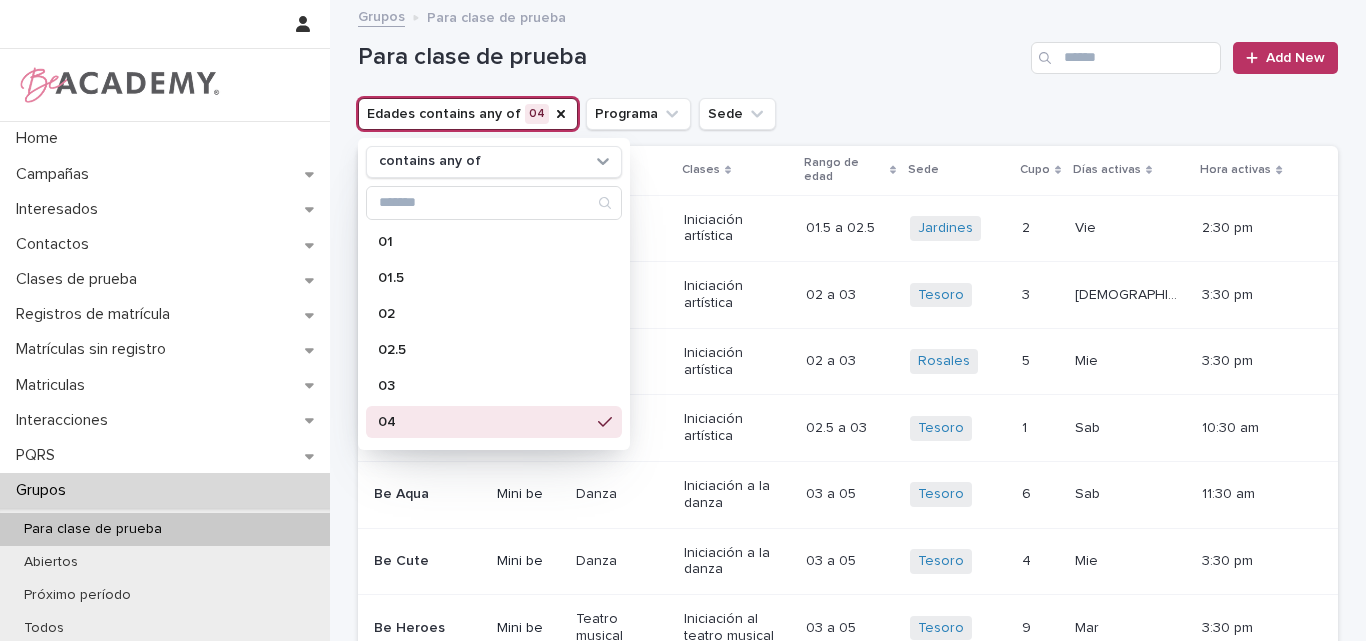 click on "Para clase de prueba Add New" at bounding box center [848, 50] 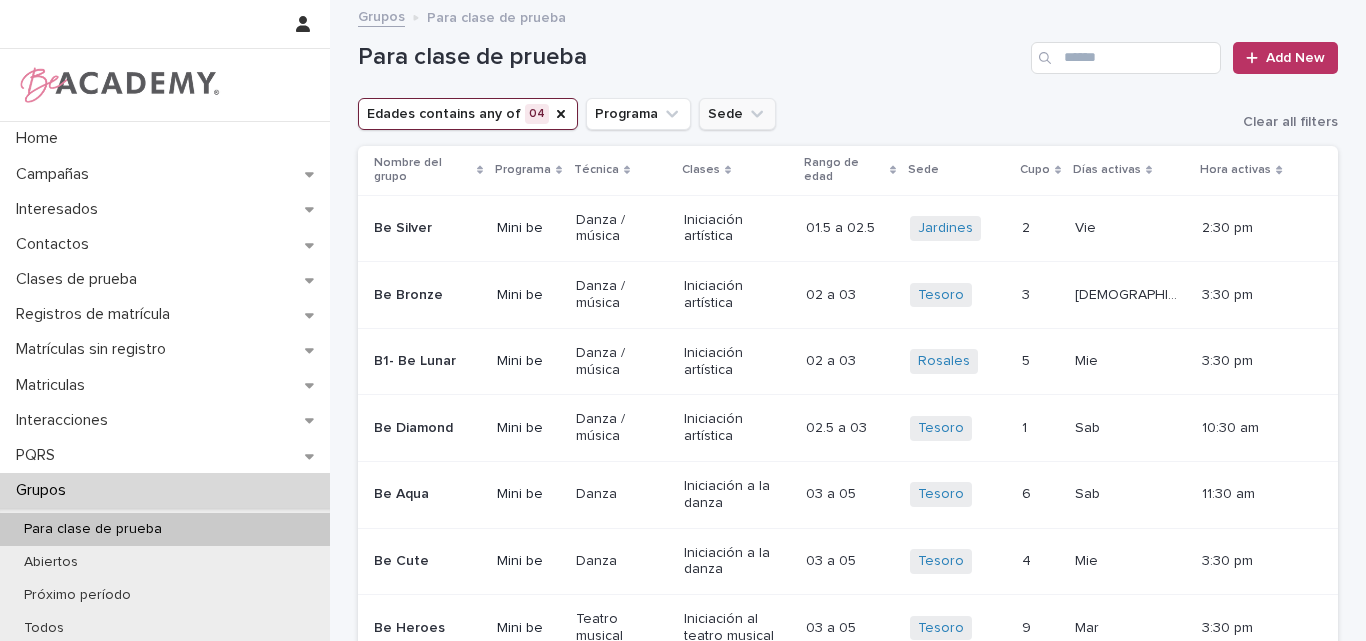 click 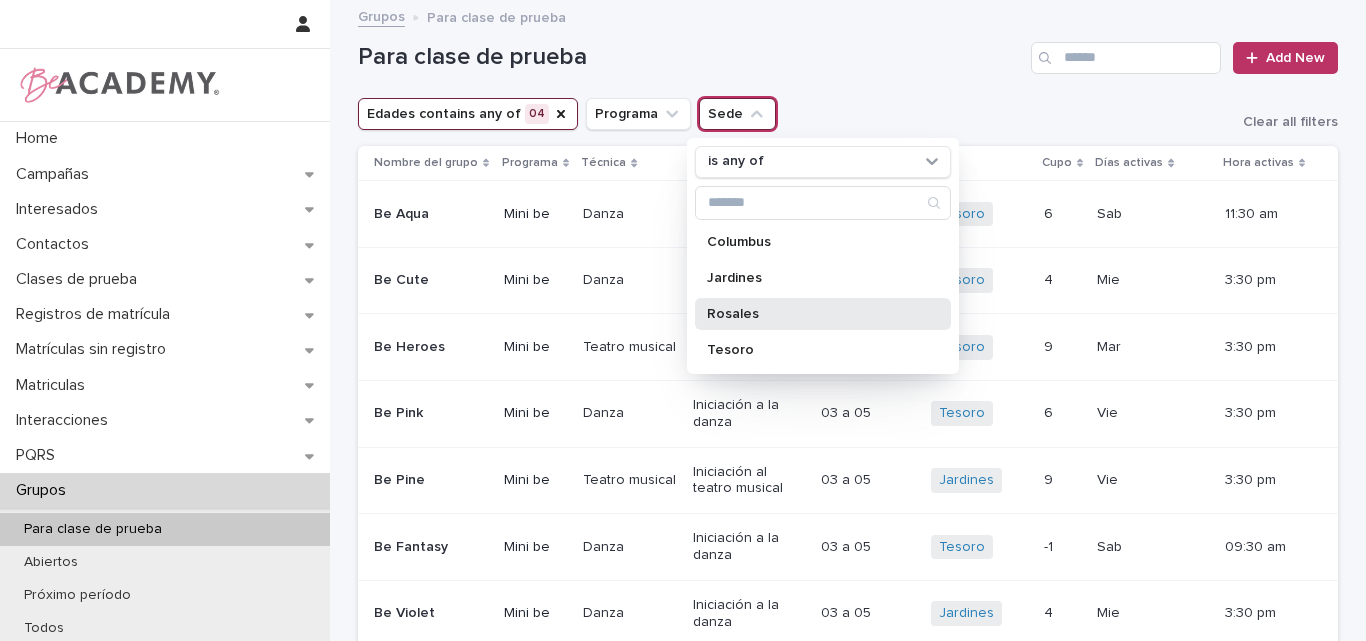 click on "Rosales" at bounding box center [813, 314] 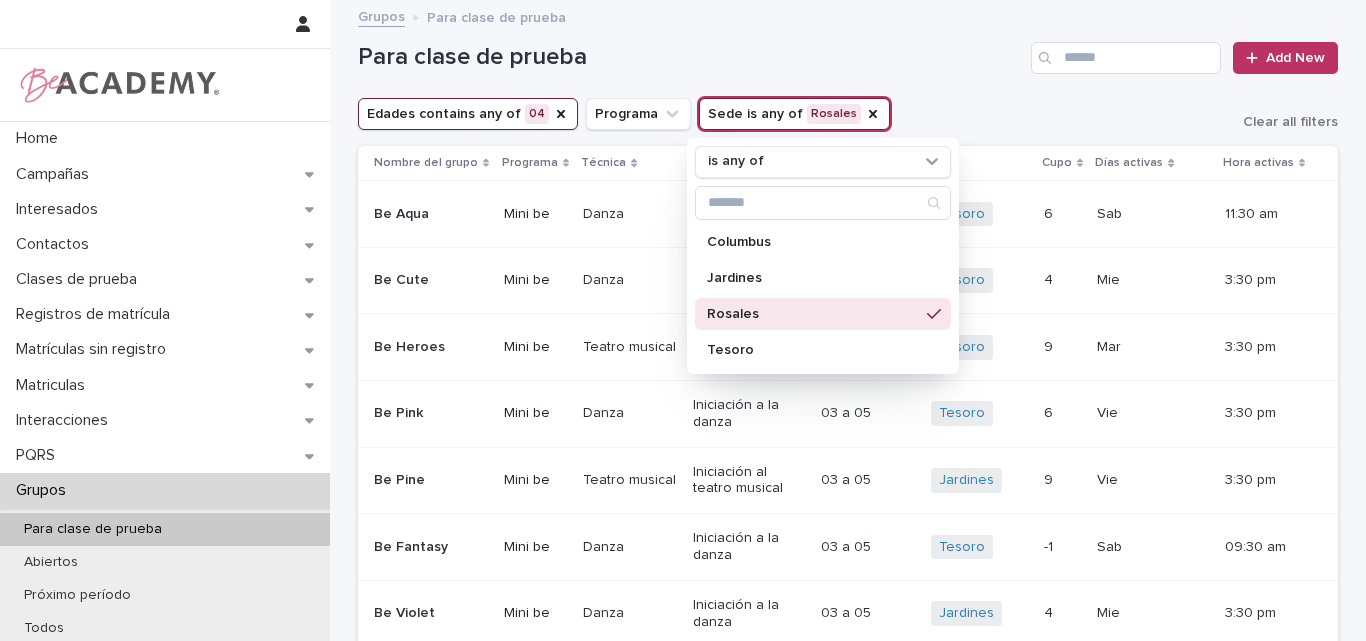 click on "Edades contains any of 04 Programa Sede is any of Rosales is any of Columbus Jardines Rosales Tesoro Clear all filters" at bounding box center (848, 114) 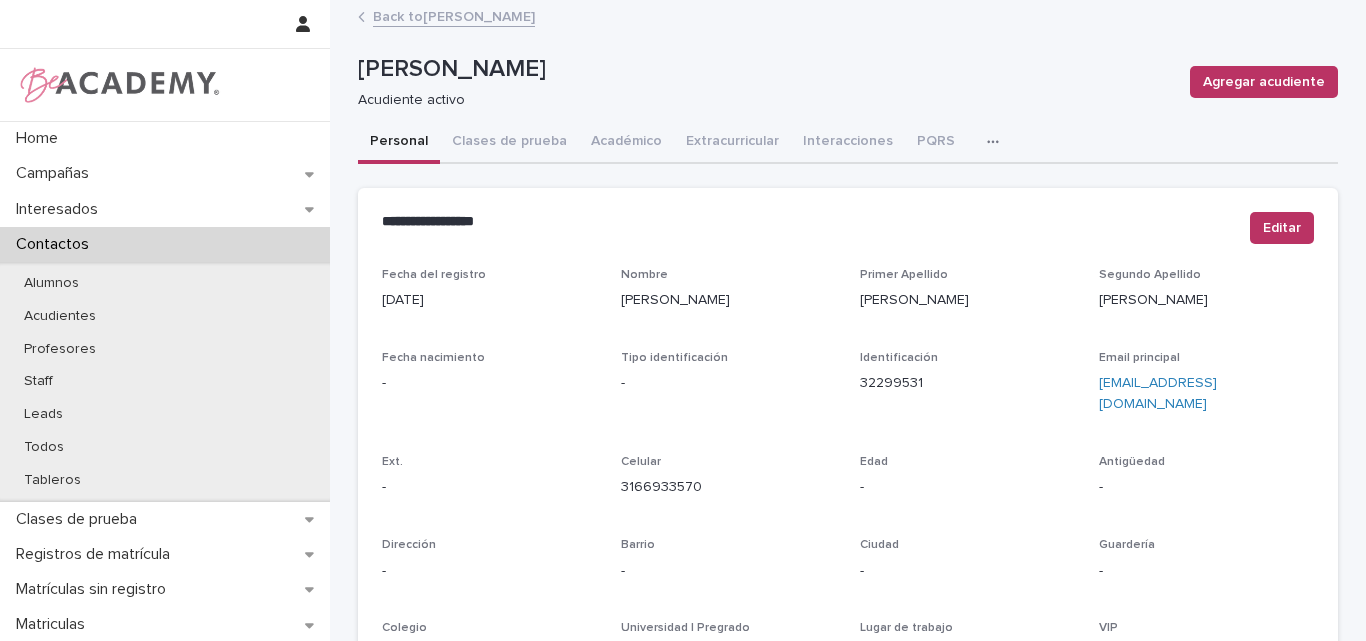 scroll, scrollTop: 0, scrollLeft: 0, axis: both 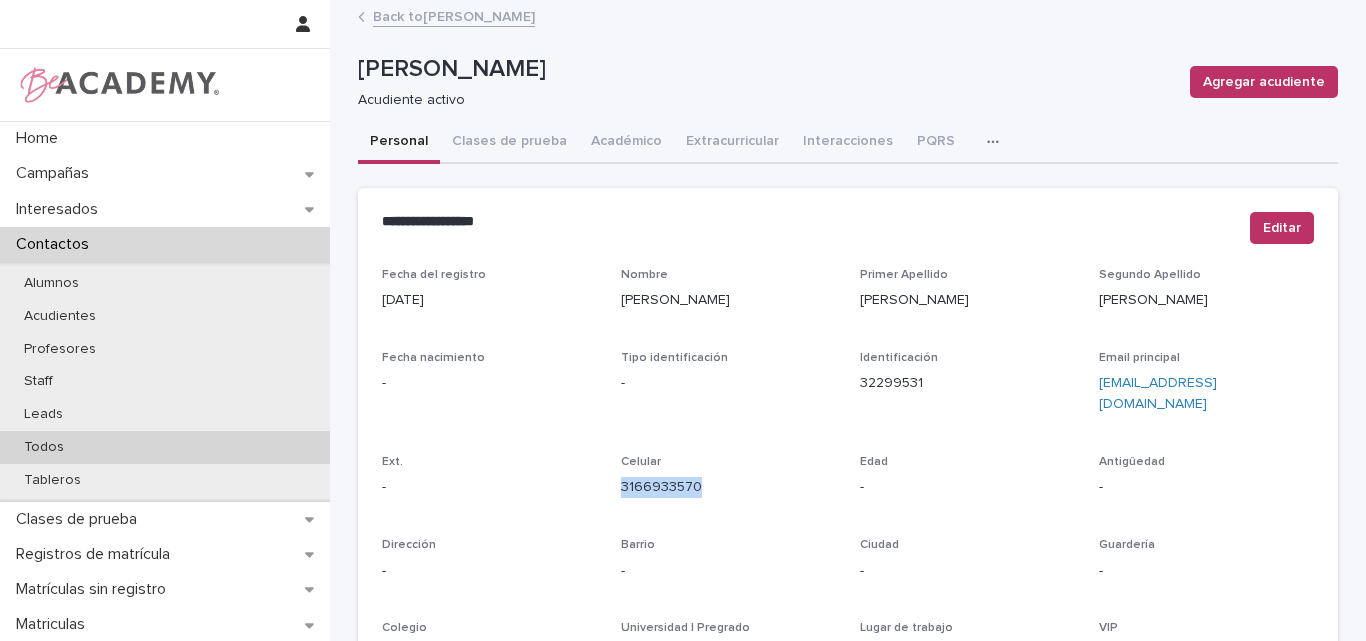 click on "Todos" at bounding box center (165, 447) 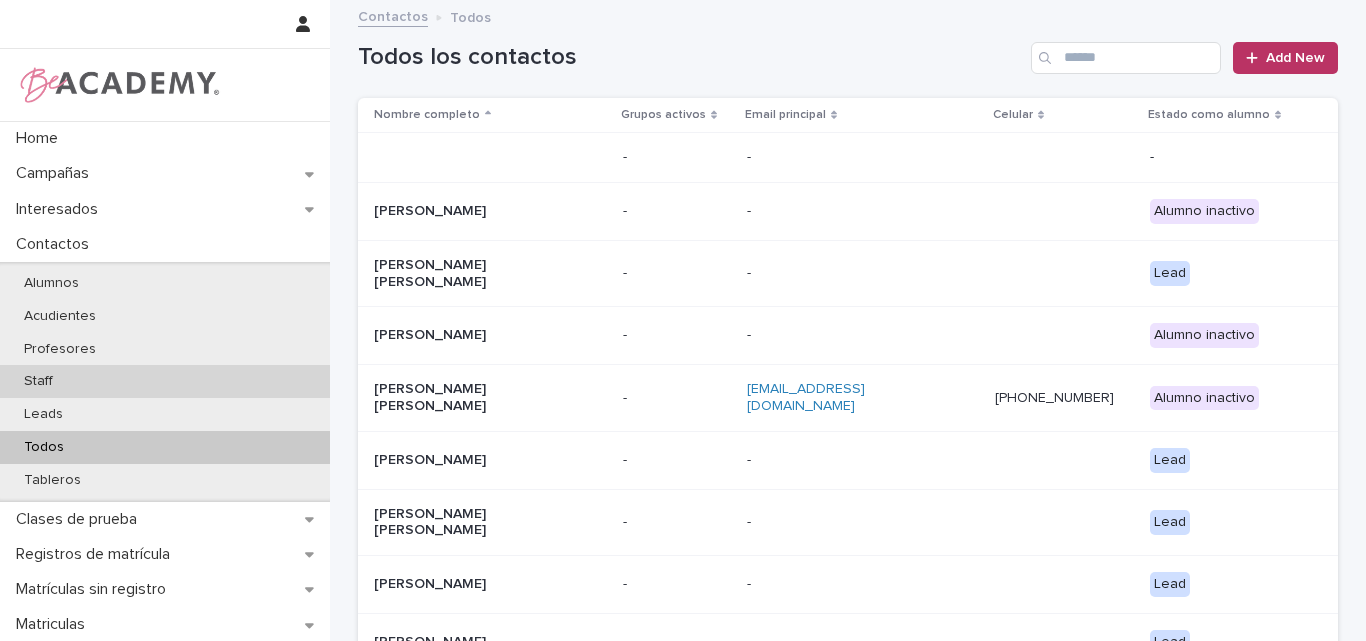 click on "Staff" at bounding box center [165, 381] 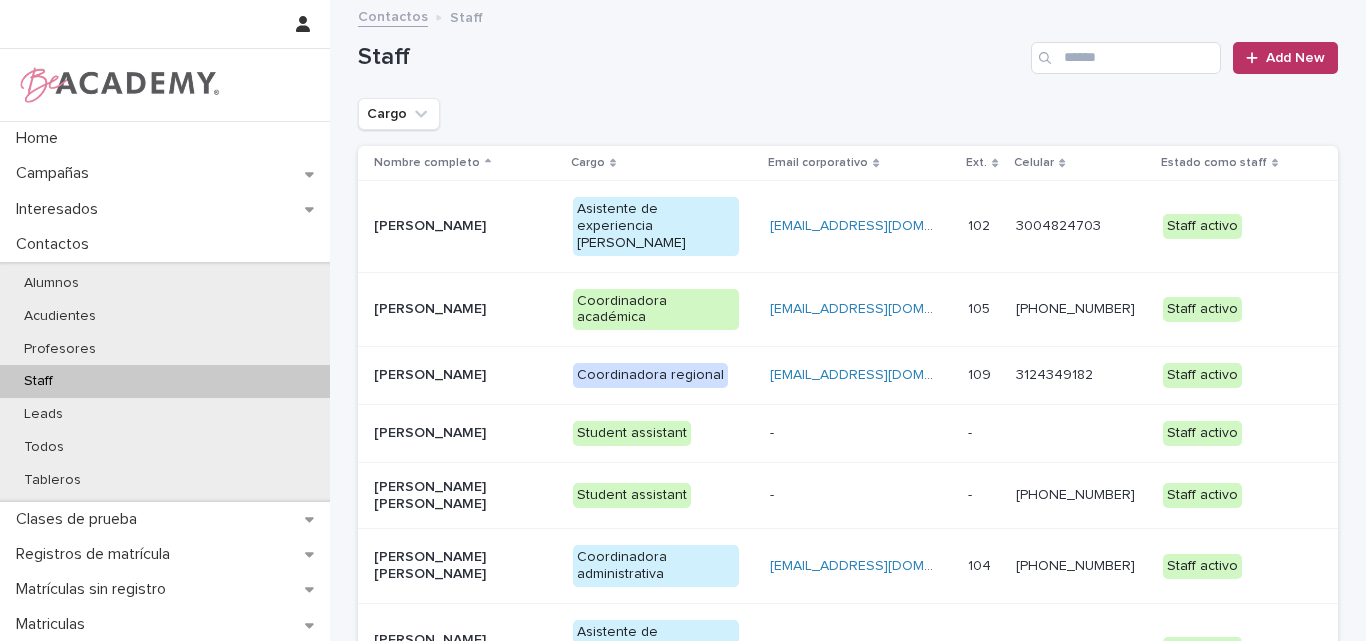 click on "[PERSON_NAME] [PERSON_NAME]" at bounding box center (457, 649) 